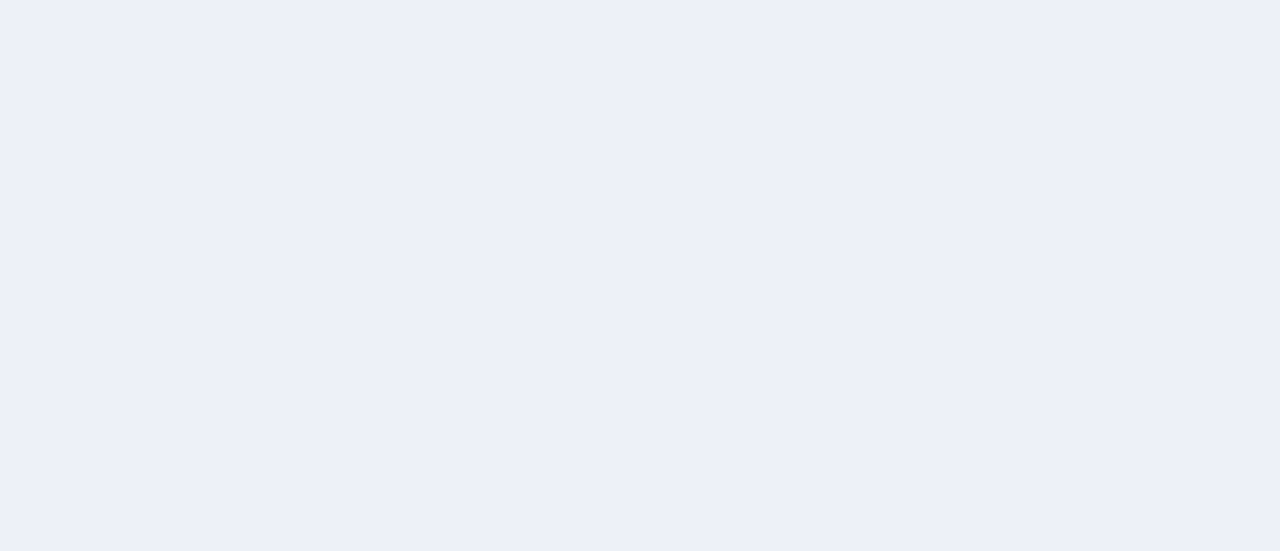 scroll, scrollTop: 0, scrollLeft: 0, axis: both 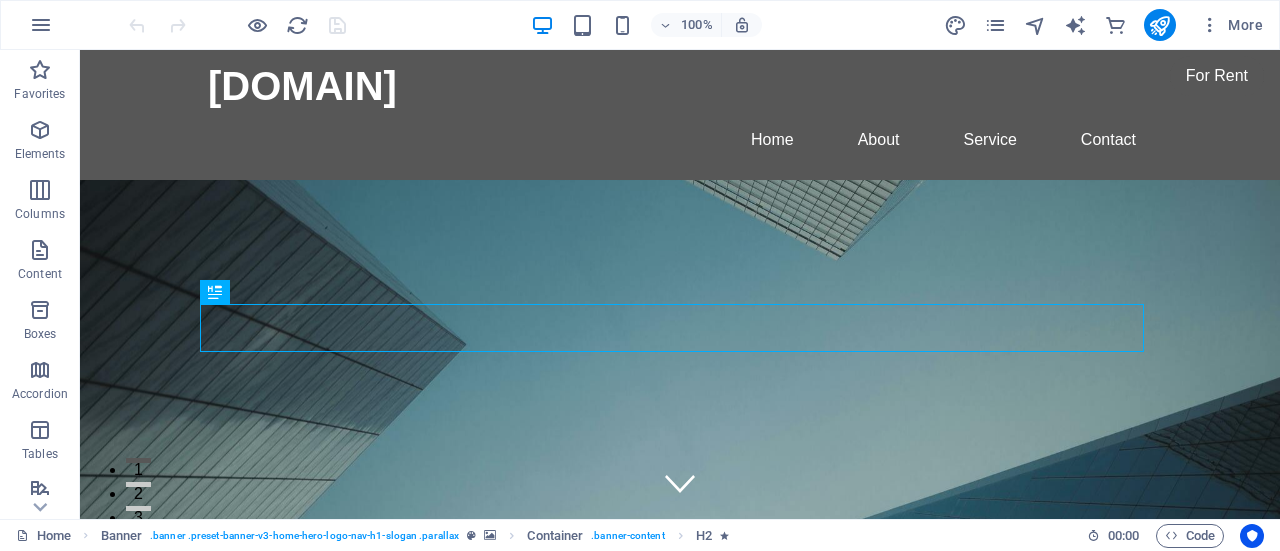 click at bounding box center [41, 25] 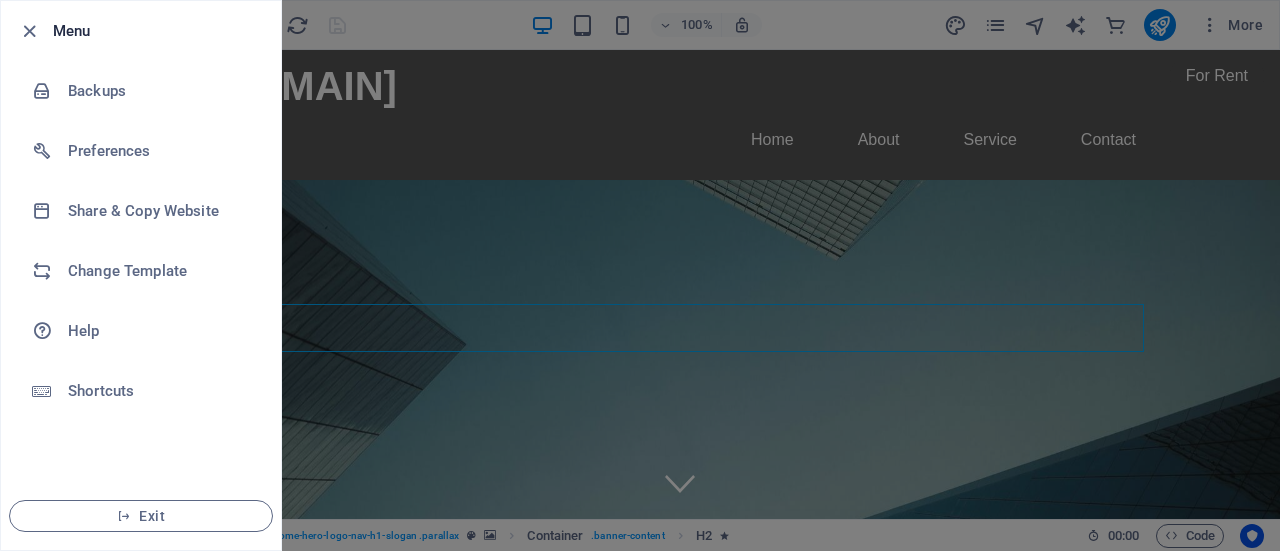 click on "Exit" at bounding box center (141, 516) 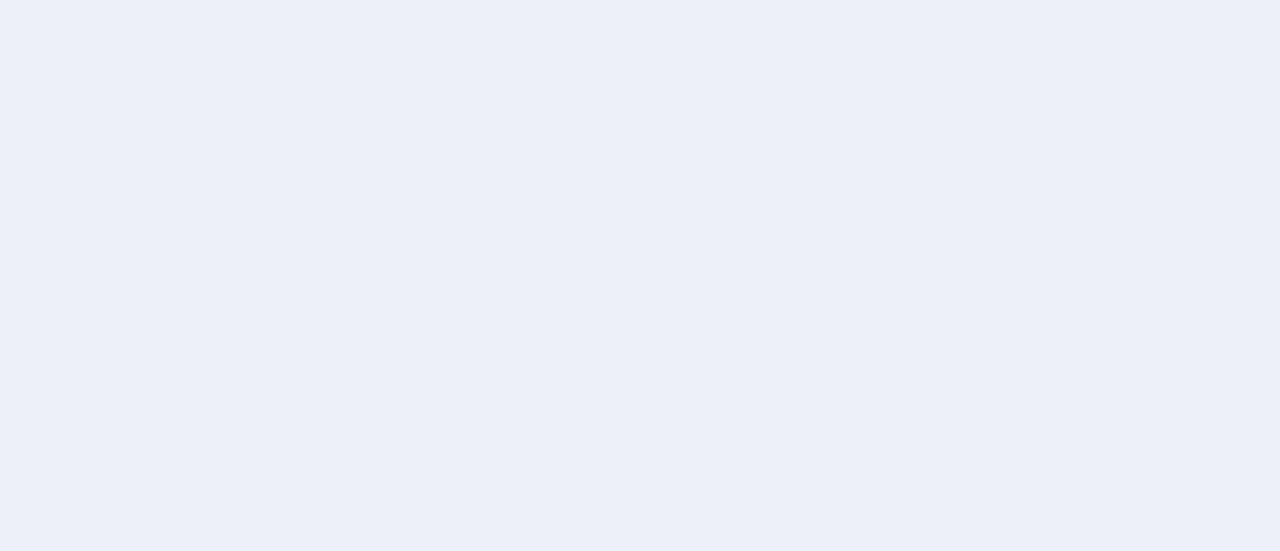 scroll, scrollTop: 0, scrollLeft: 0, axis: both 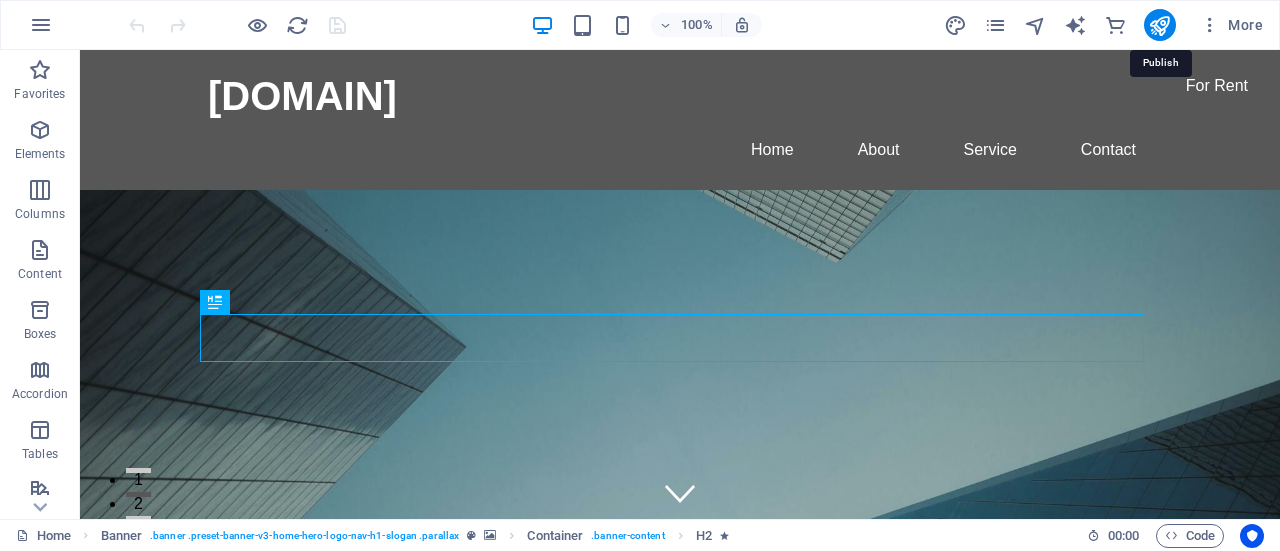 click at bounding box center (1159, 25) 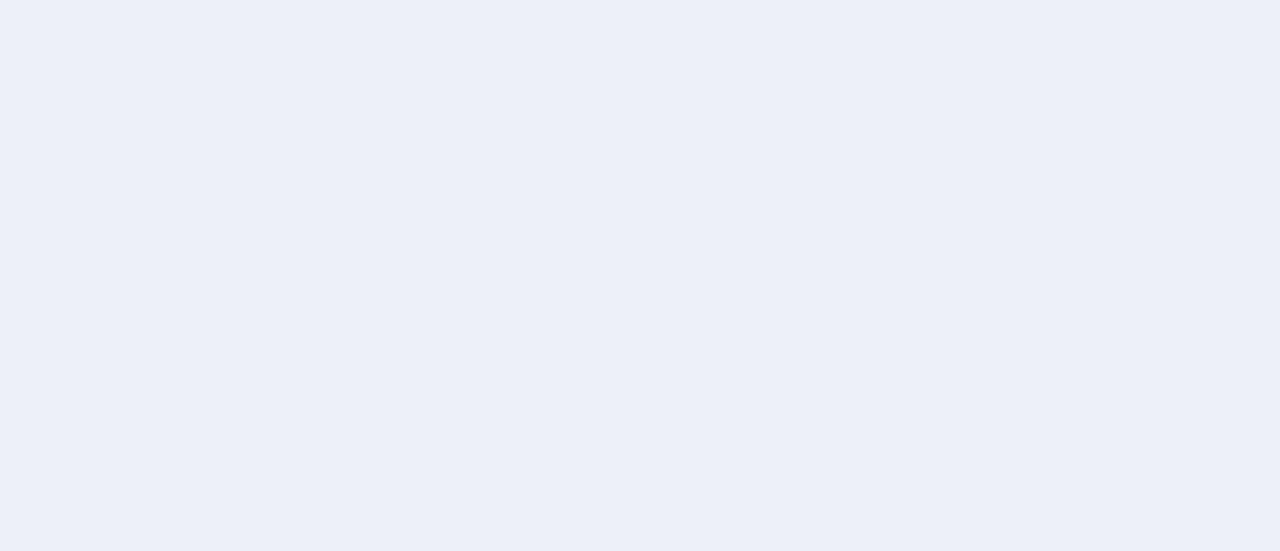 scroll, scrollTop: 0, scrollLeft: 0, axis: both 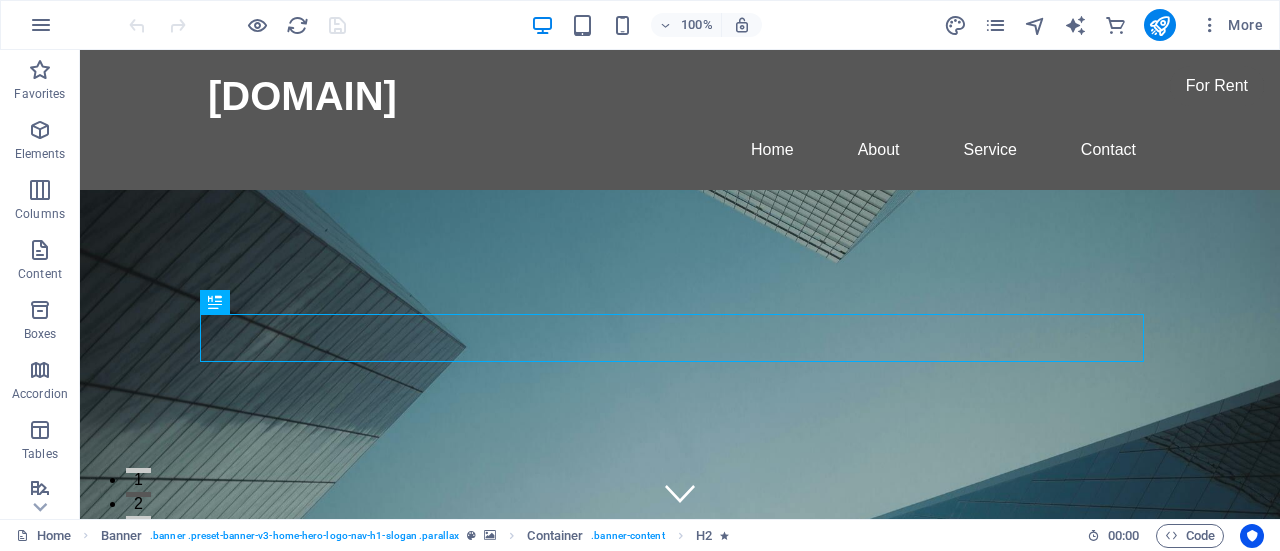 click at bounding box center [1210, 25] 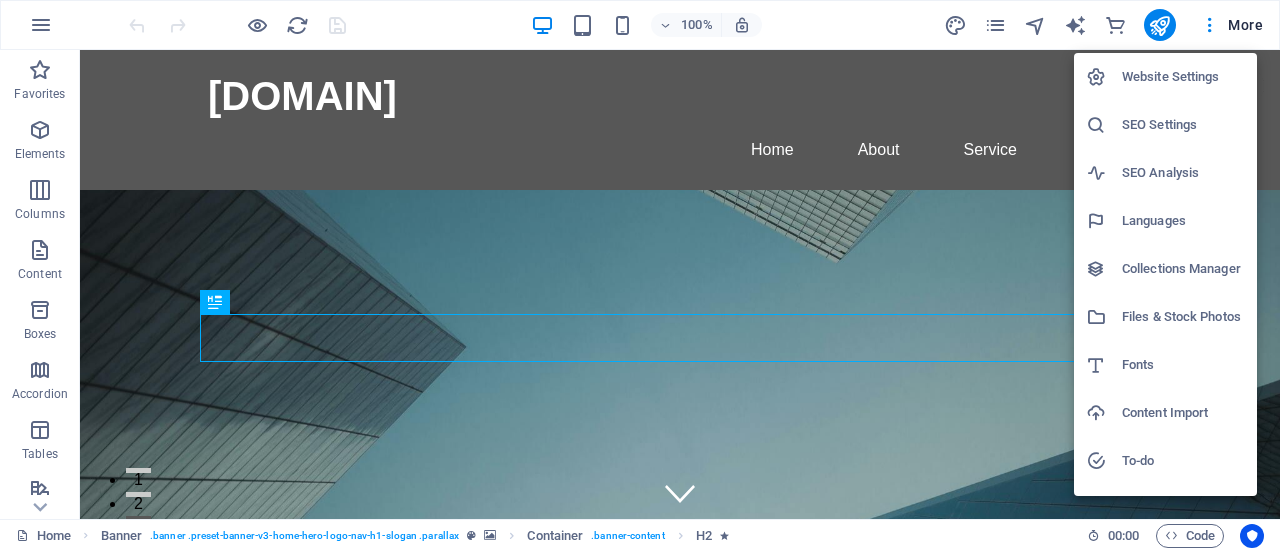 click at bounding box center (640, 275) 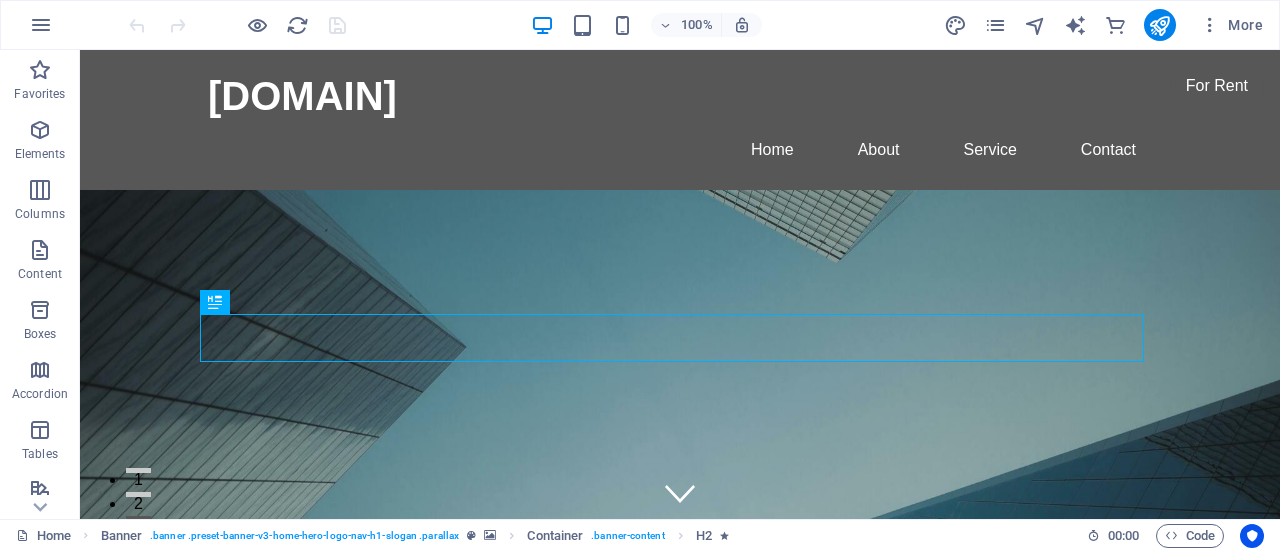 click on "More" at bounding box center [1231, 25] 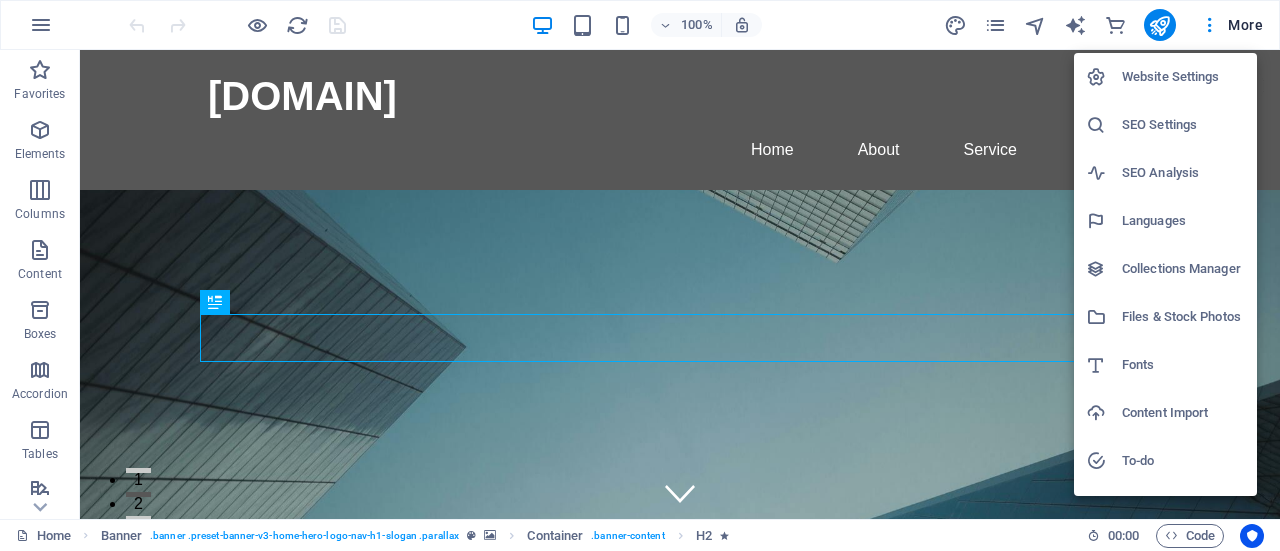 click at bounding box center (640, 275) 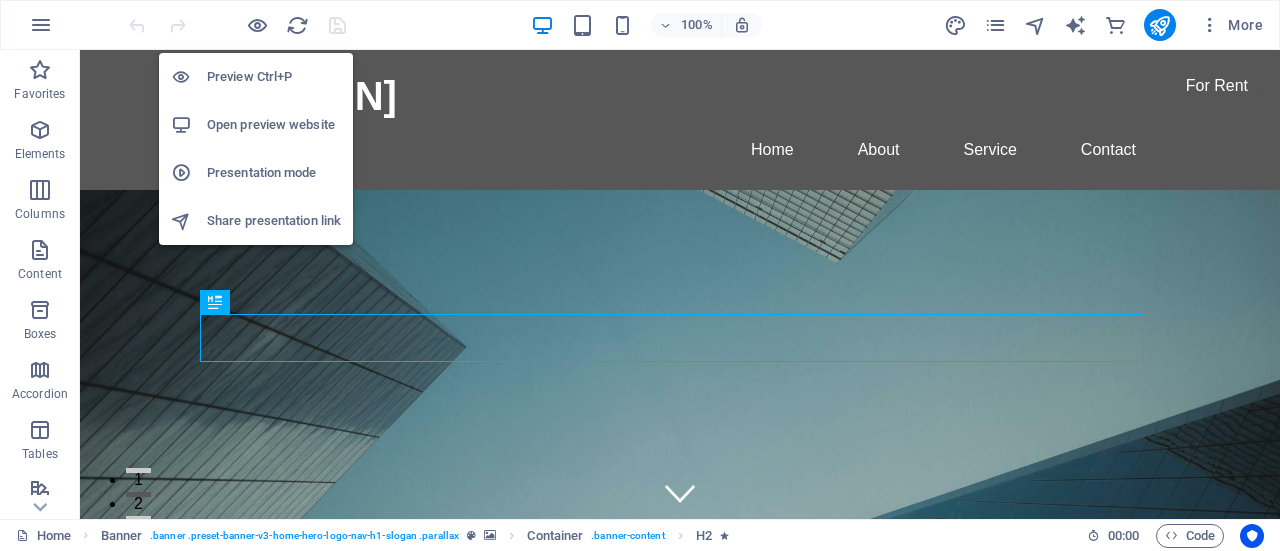 click at bounding box center (257, 25) 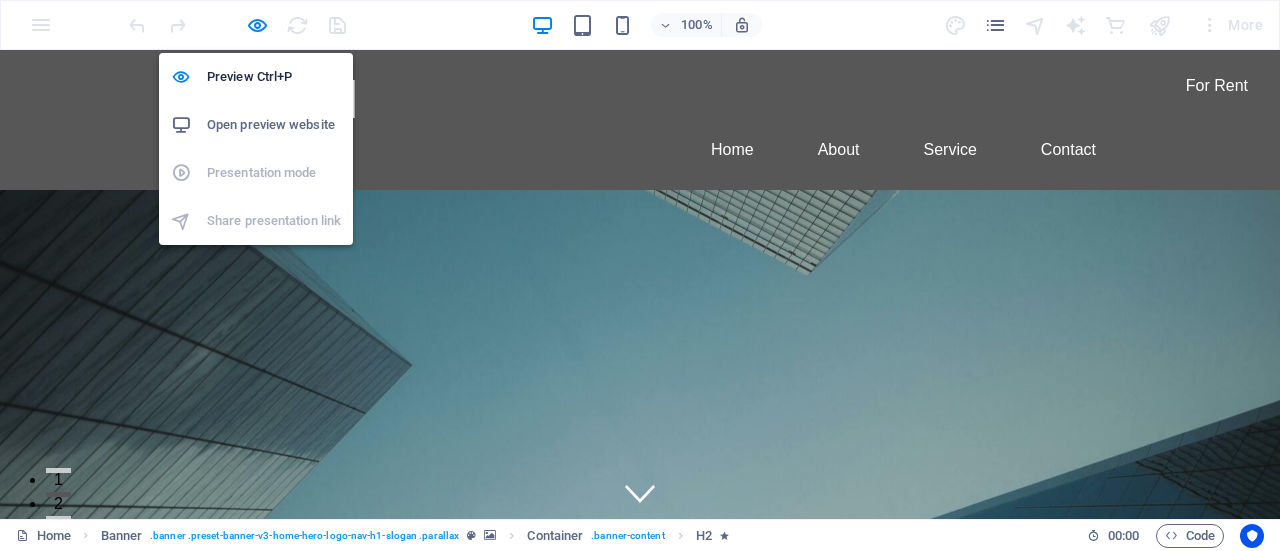 click on "Open preview website" at bounding box center (274, 125) 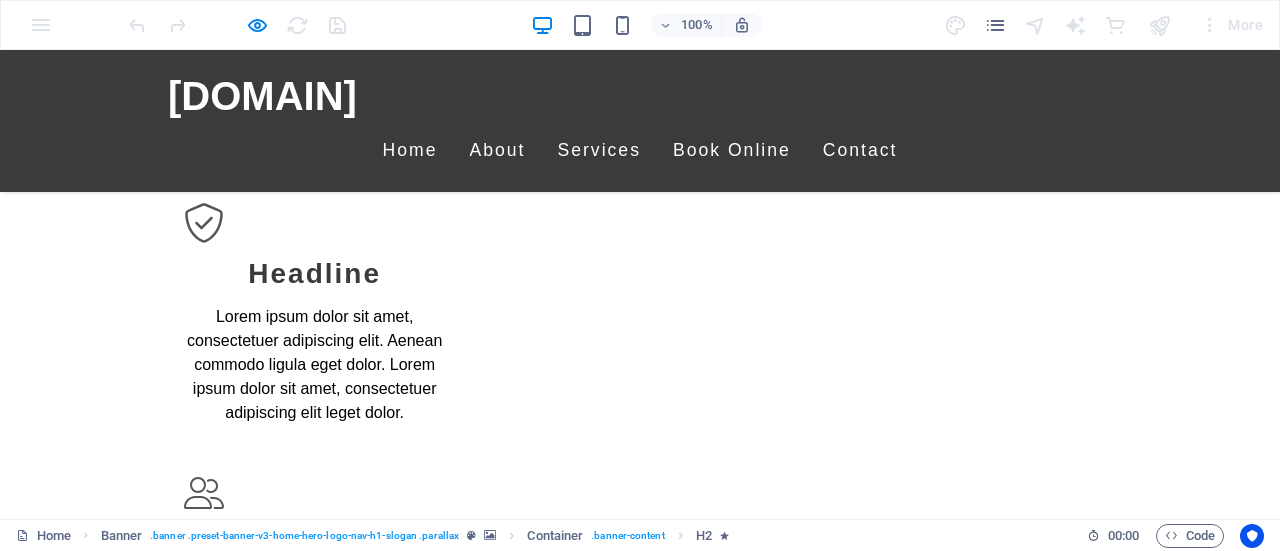 scroll, scrollTop: 4181, scrollLeft: 0, axis: vertical 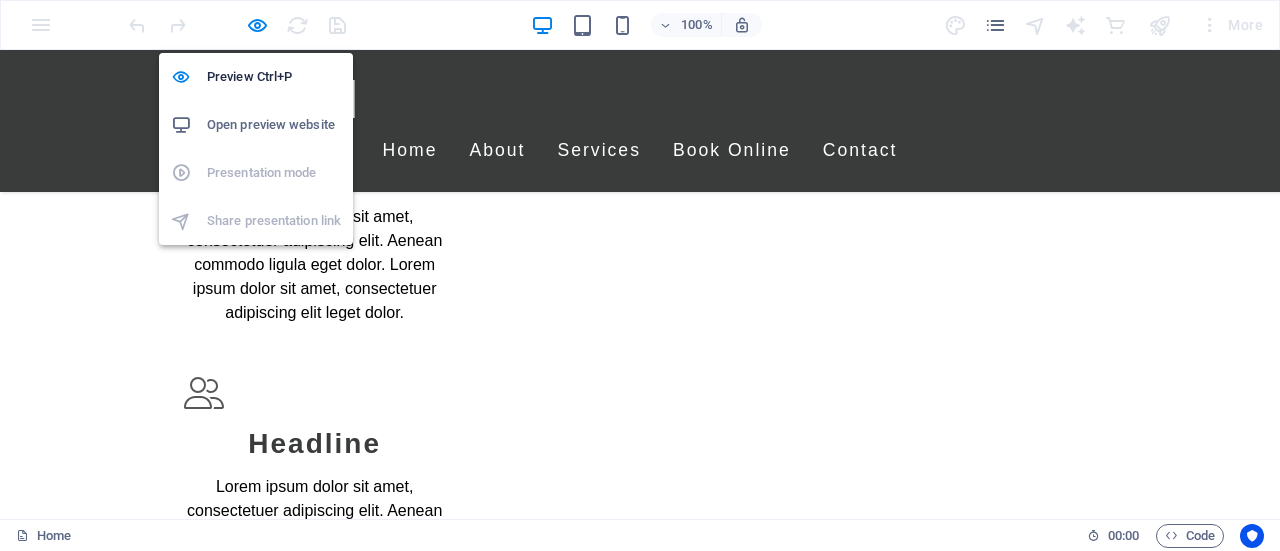 click at bounding box center [257, 25] 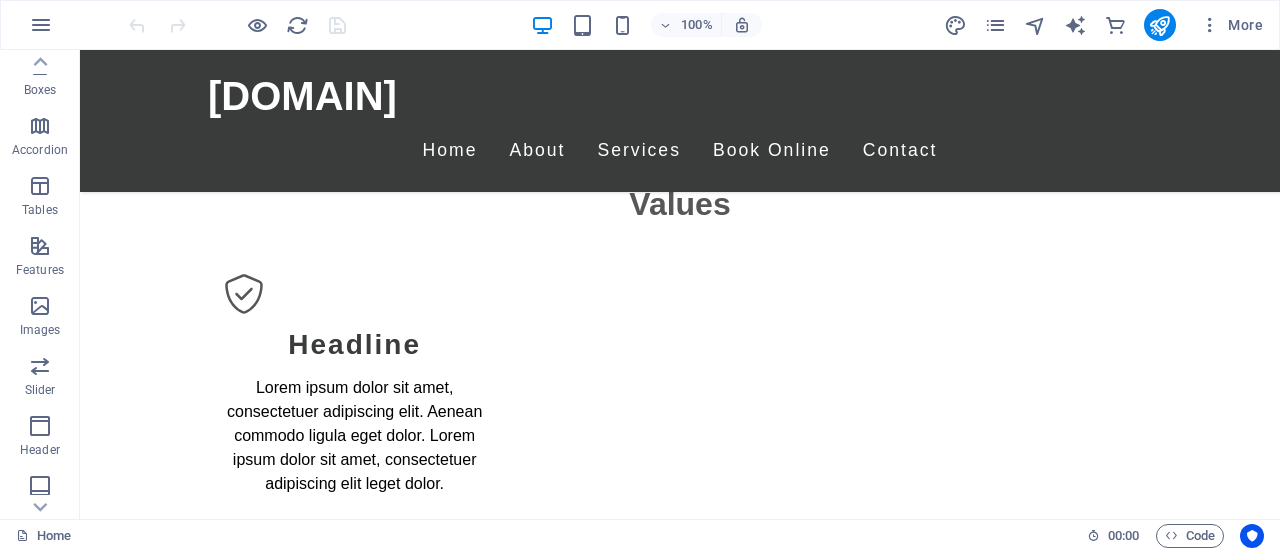 scroll, scrollTop: 249, scrollLeft: 0, axis: vertical 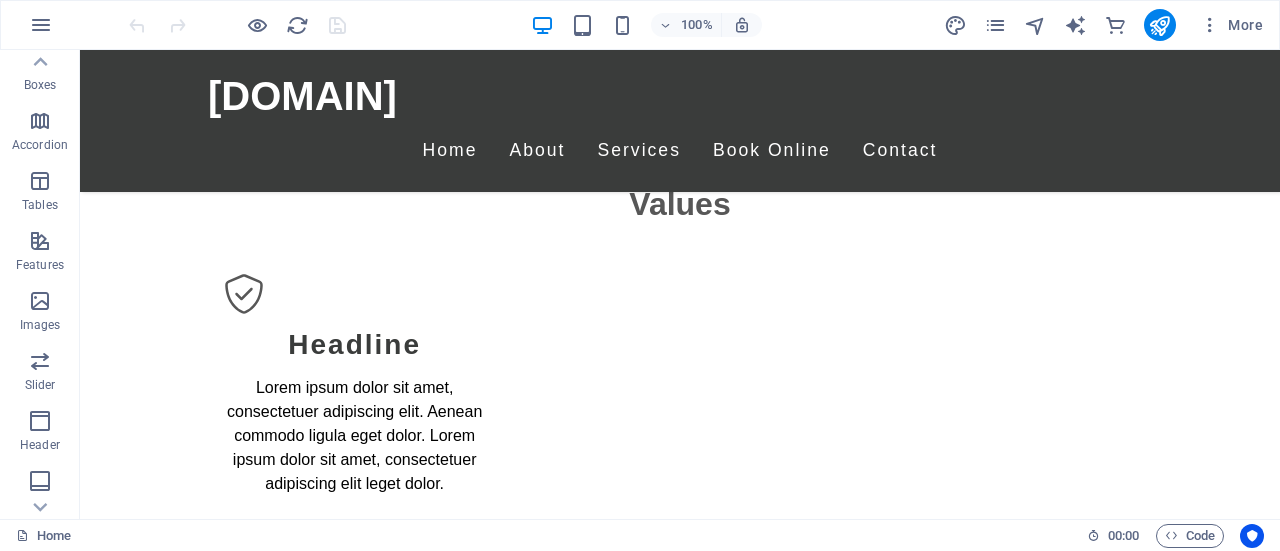 click at bounding box center (40, 301) 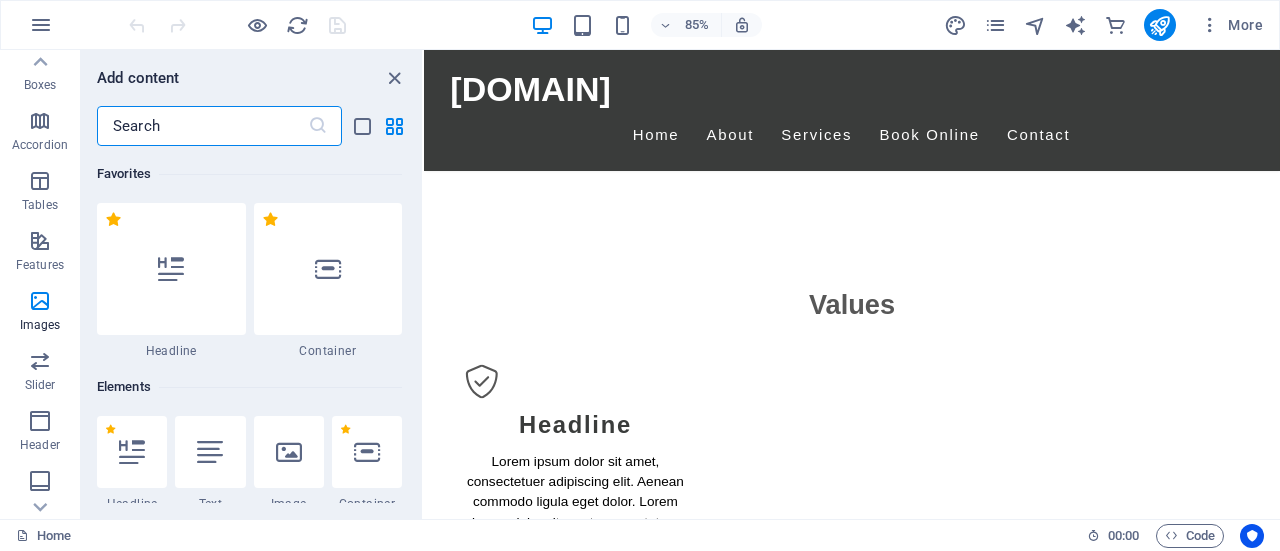 scroll, scrollTop: 4264, scrollLeft: 0, axis: vertical 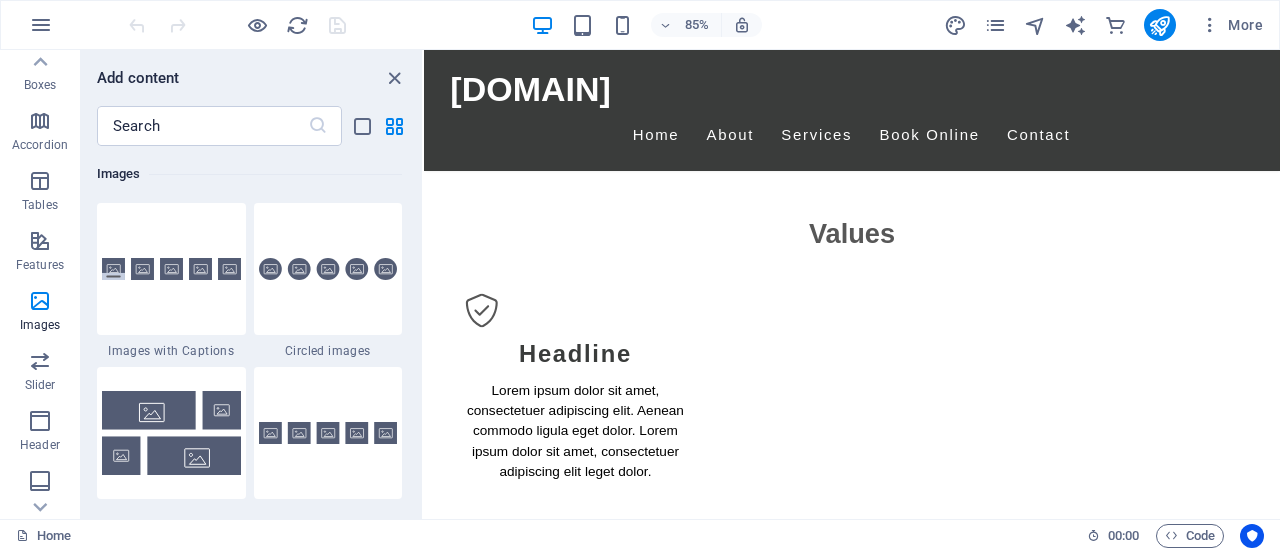 click at bounding box center (362, 126) 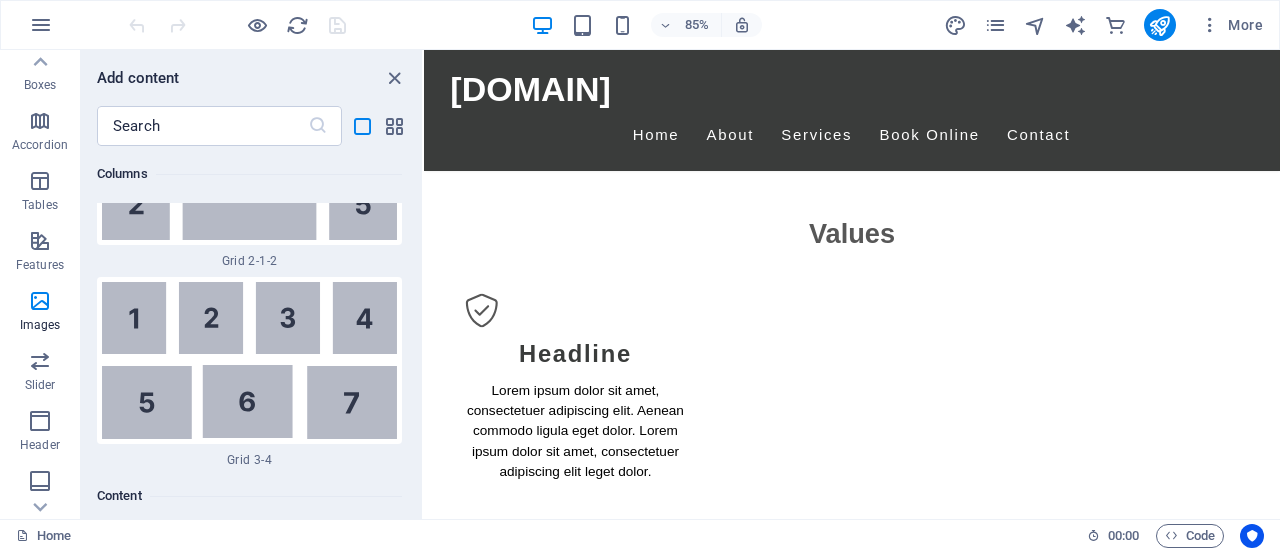scroll, scrollTop: 24063, scrollLeft: 0, axis: vertical 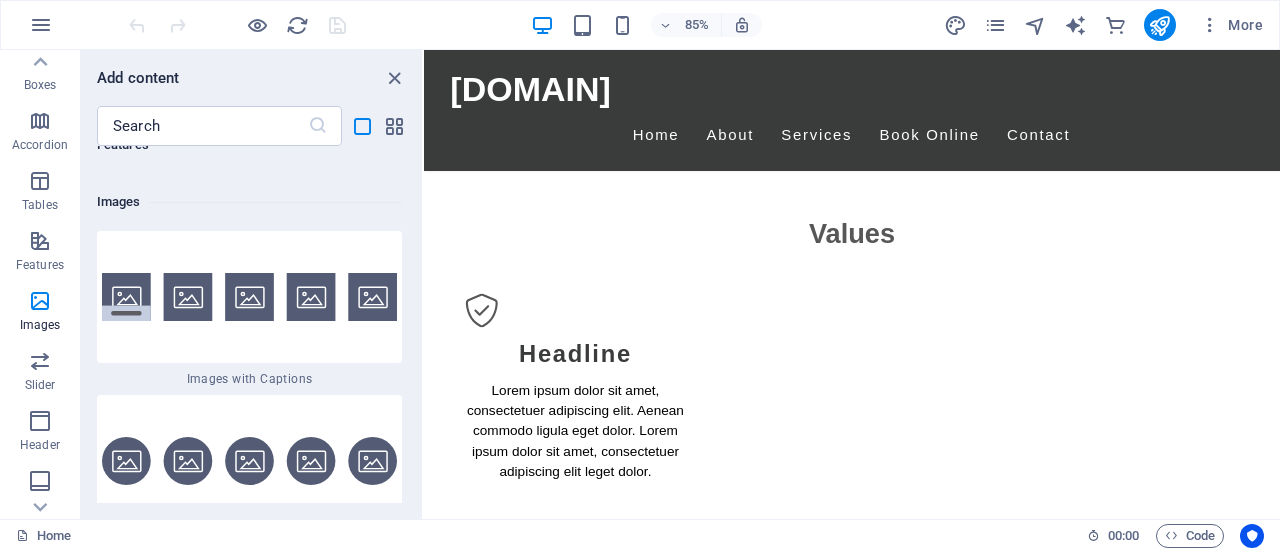 click at bounding box center (394, 126) 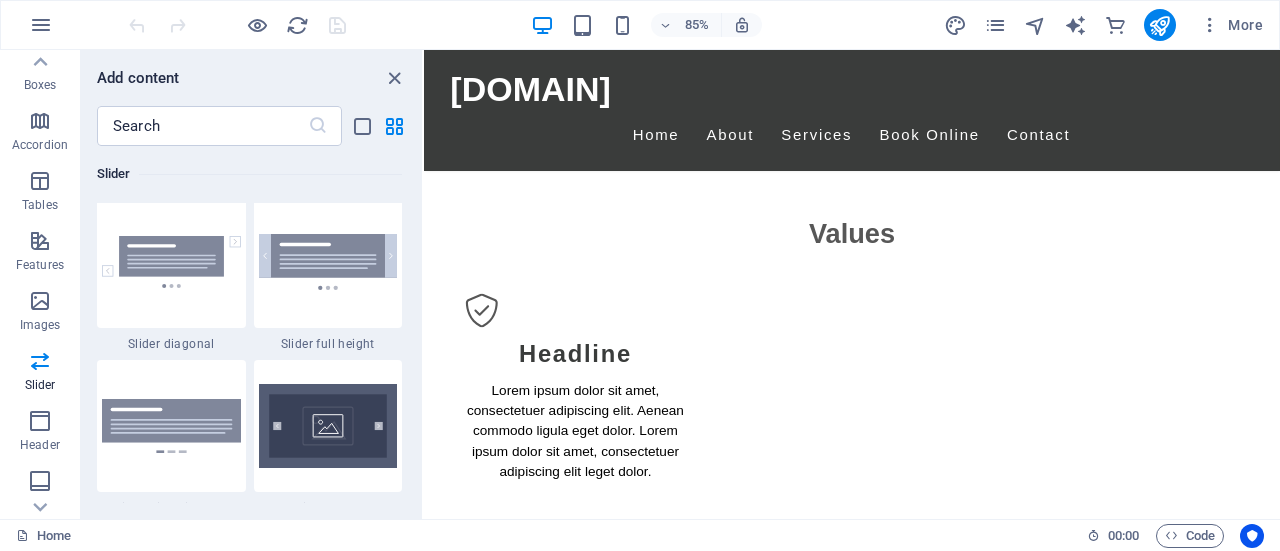 scroll, scrollTop: 11638, scrollLeft: 0, axis: vertical 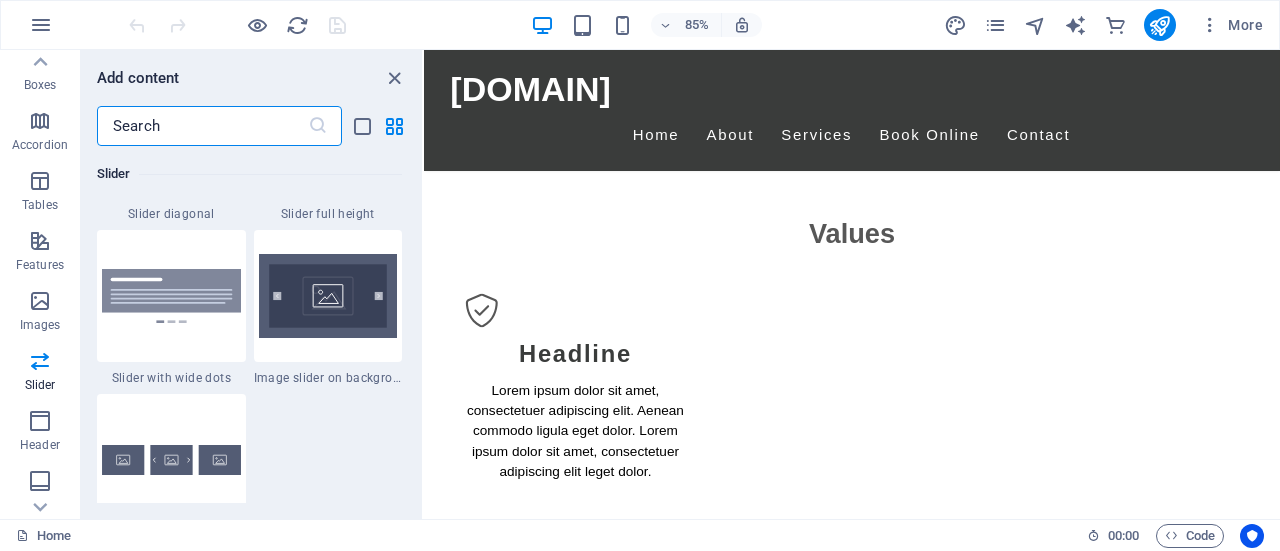 click at bounding box center (202, 126) 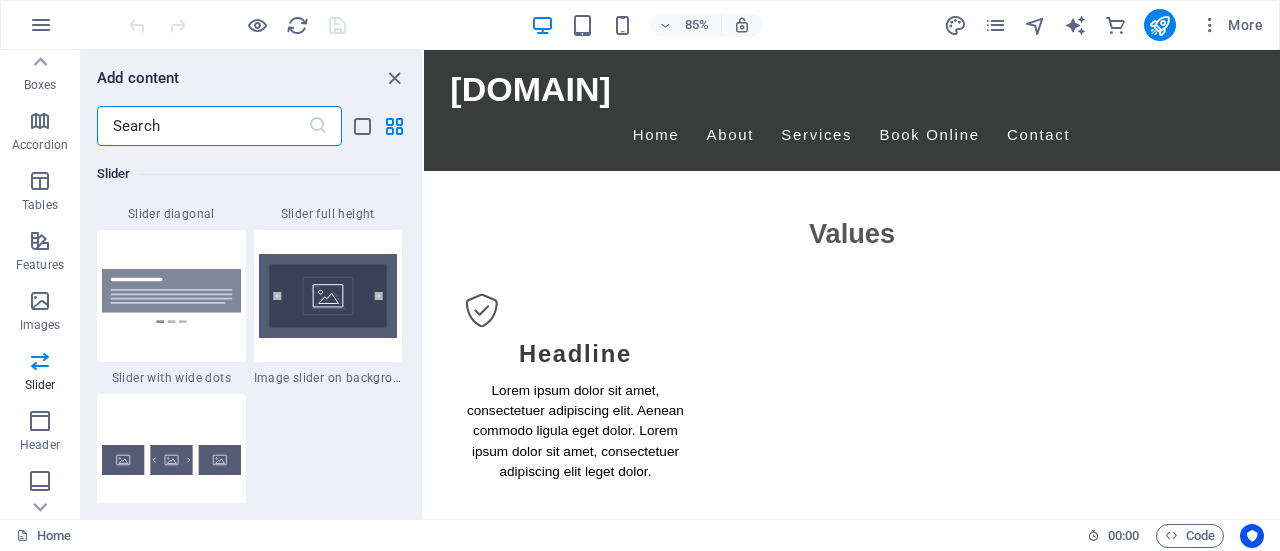 drag, startPoint x: 232, startPoint y: 121, endPoint x: 214, endPoint y: 62, distance: 61.68468 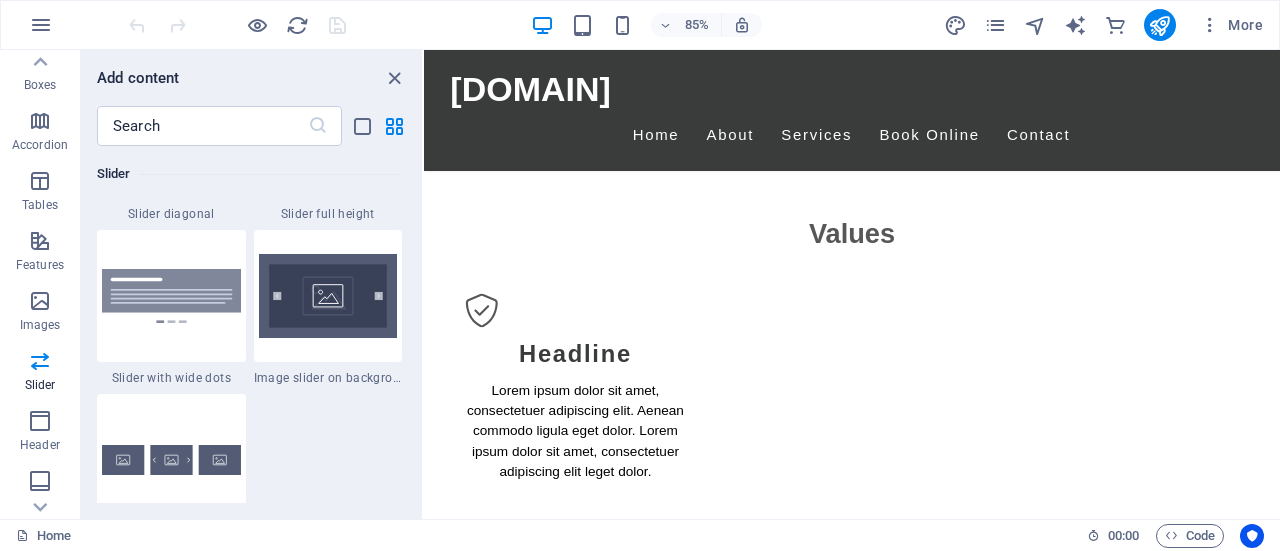 click at bounding box center [40, 121] 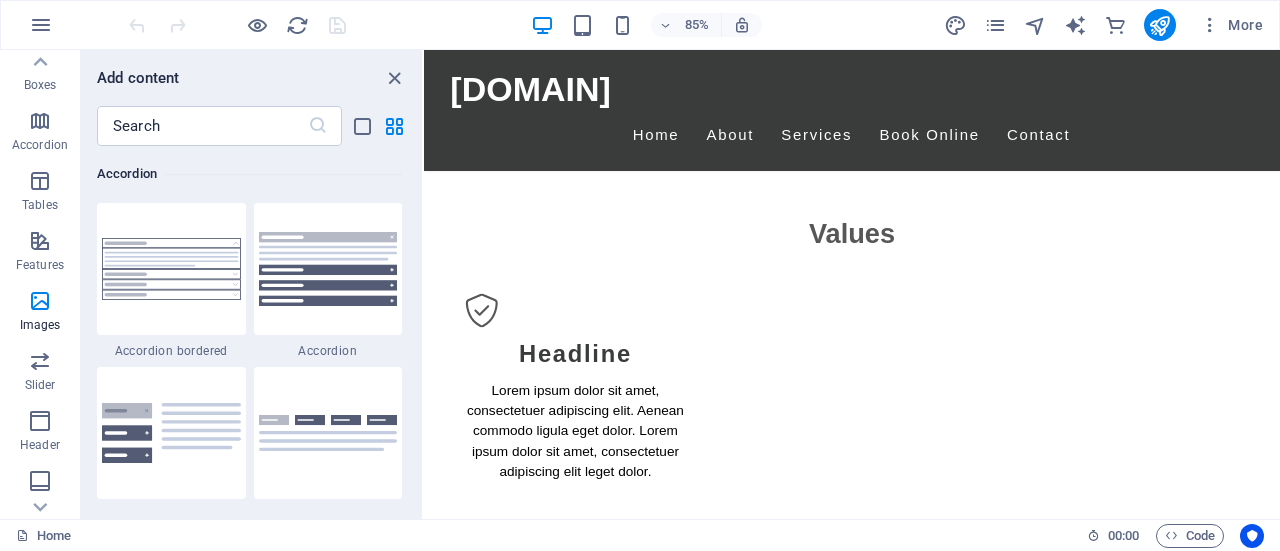scroll, scrollTop: 6385, scrollLeft: 0, axis: vertical 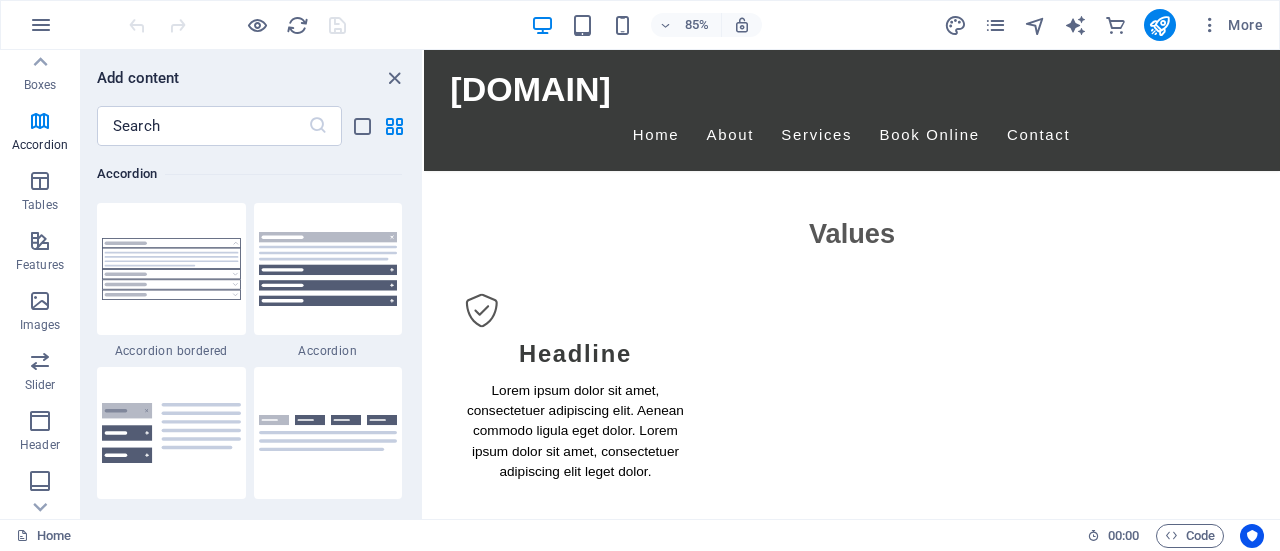 click at bounding box center (394, 78) 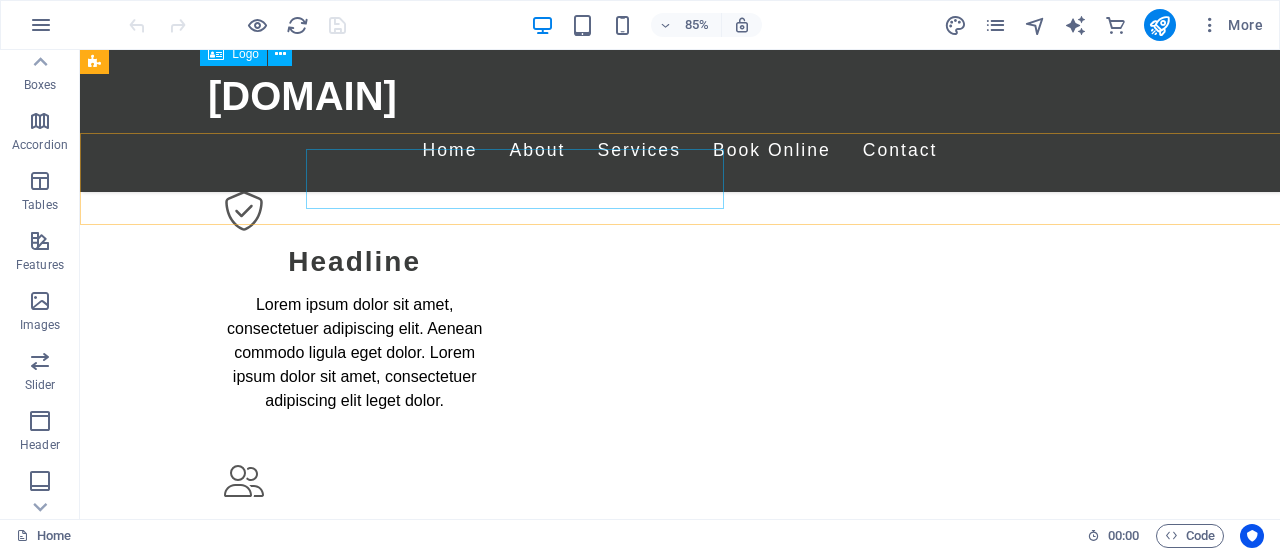 scroll, scrollTop: 4181, scrollLeft: 0, axis: vertical 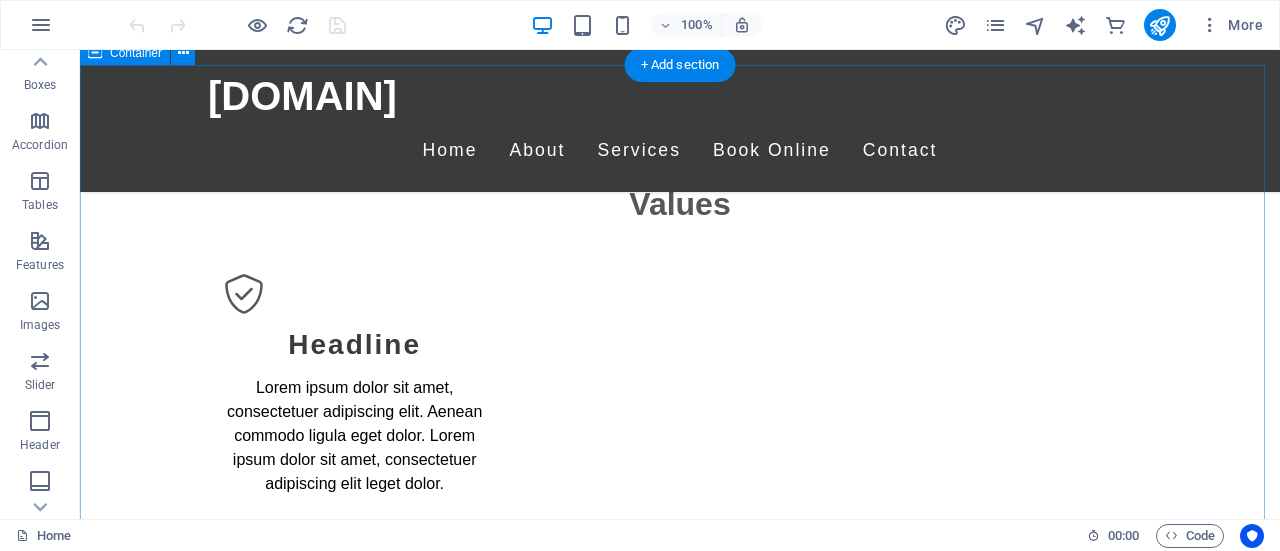 click on "Our Services Headline Lorem ipsum dolor sit amet, consectetuer adipiscing elit. Aenean commodo ligula eget dolor. Lorem ipsum dolor sit amet. Headline Lorem ipsum dolor sit amet, consectetuer adipiscing elit. Aenean commodo ligula eget dolor. Lorem ipsum dolor sit amet. Headline Lorem ipsum dolor sit amet, consectetuer adipiscing elit. Aenean commodo ligula eget dolor. Lorem ipsum dolor sit amet. Headline Lorem ipsum dolor sit amet, consectetuer adipiscing elit. Aenean commodo ligula eget dolor. Lorem ipsum dolor sit amet. Headline Lorem ipsum dolor sit amet, consectetuer adipiscing elit. Aenean commodo ligula eget dolor. Lorem ipsum dolor sit amet. Headline Lorem ipsum dolor sit amet, consectetuer adipiscing elit. Aenean commodo ligula eget dolor. Lorem ipsum dolor sit amet." at bounding box center (680, 5451) 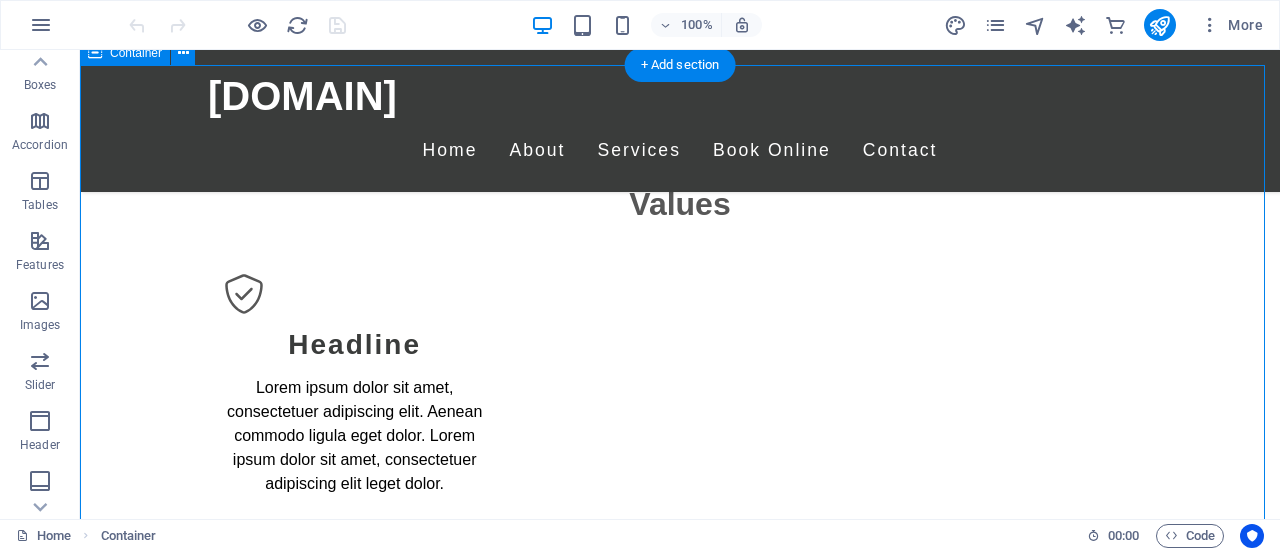 click on "Our Services Headline Lorem ipsum dolor sit amet, consectetuer adipiscing elit. Aenean commodo ligula eget dolor. Lorem ipsum dolor sit amet. Headline Lorem ipsum dolor sit amet, consectetuer adipiscing elit. Aenean commodo ligula eget dolor. Lorem ipsum dolor sit amet. Headline Lorem ipsum dolor sit amet, consectetuer adipiscing elit. Aenean commodo ligula eget dolor. Lorem ipsum dolor sit amet. Headline Lorem ipsum dolor sit amet, consectetuer adipiscing elit. Aenean commodo ligula eget dolor. Lorem ipsum dolor sit amet. Headline Lorem ipsum dolor sit amet, consectetuer adipiscing elit. Aenean commodo ligula eget dolor. Lorem ipsum dolor sit amet. Headline Lorem ipsum dolor sit amet, consectetuer adipiscing elit. Aenean commodo ligula eget dolor. Lorem ipsum dolor sit amet." at bounding box center (680, 5451) 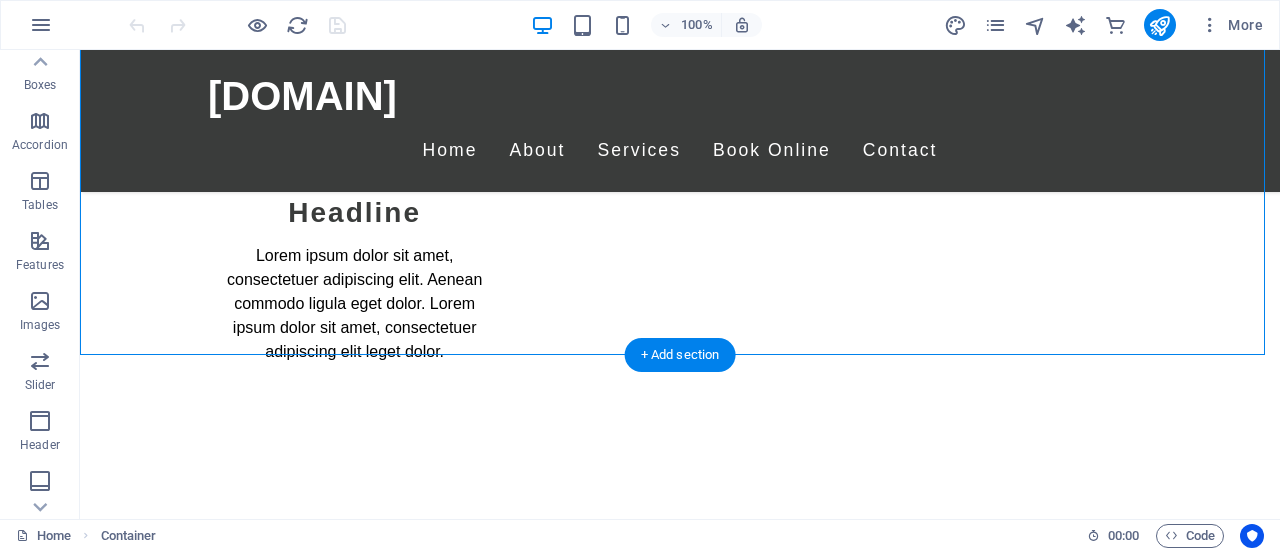 scroll, scrollTop: 5010, scrollLeft: 0, axis: vertical 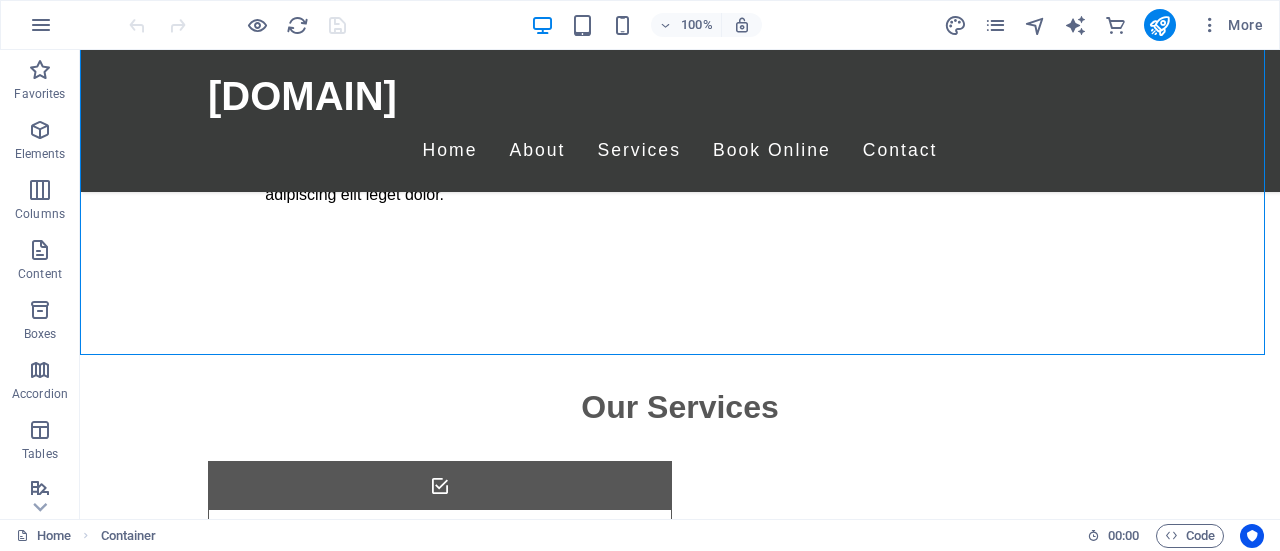 click at bounding box center (41, 25) 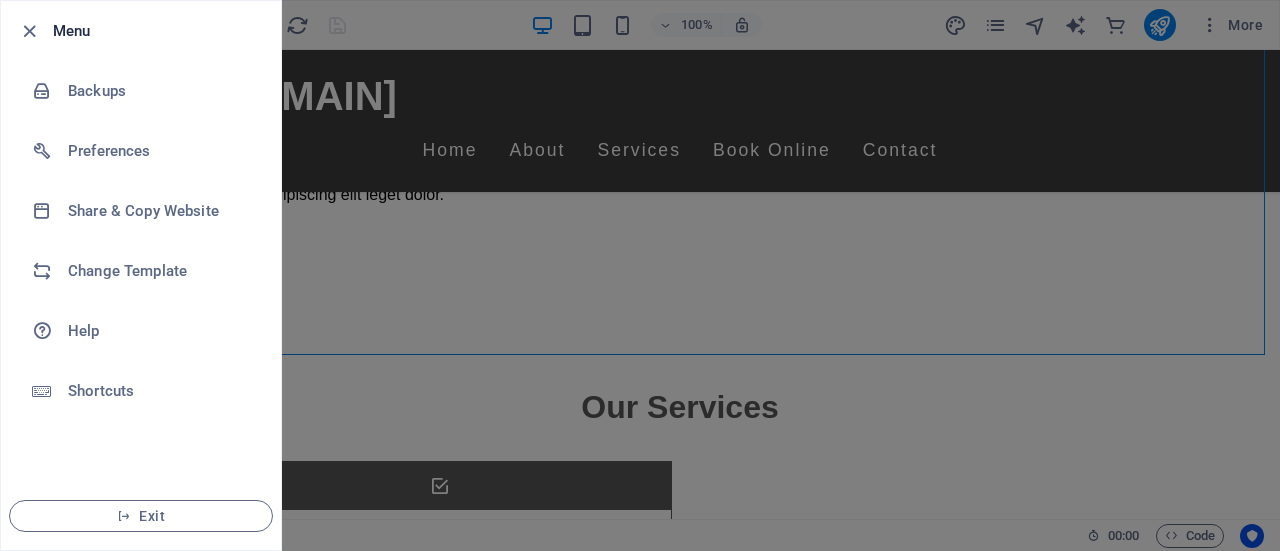 click on "Shortcuts" at bounding box center [160, 391] 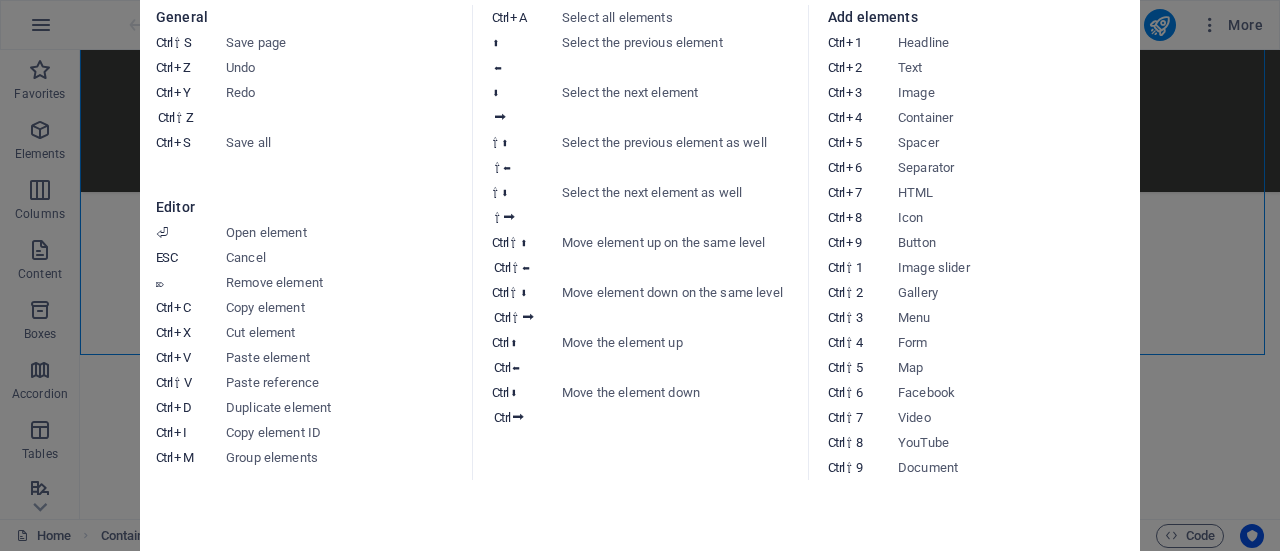 click on "Keyboard cheatsheet General Ctrl ⇧ S Save page Ctrl Z Undo Ctrl Y Ctrl ⇧ Z Redo Ctrl S Save all Editor ⏎ Open element ESC Cancel ⌦ Remove element Ctrl C Copy element Ctrl X Cut element Ctrl V Paste element Ctrl ⇧ V Paste reference Ctrl D Duplicate element Ctrl I Copy element ID Ctrl M Group elements Ctrl A Select all elements ⬆ ⬅ Select the previous element ⬇ ⮕ Select the next element ⇧ ⬆ ⇧ ⬅ Select the previous element as well ⇧ ⬇ ⇧ ⮕ Select the next element as well Ctrl ⇧ ⬆ Ctrl ⇧ ⬅ Move element up on the same level Ctrl ⇧ ⬇ Ctrl ⇧ ⮕ Move element down on the same level Ctrl ⬆ Ctrl ⬅ Move the element up Ctrl ⬇ Ctrl ⮕ Move the element down Add elements Ctrl 1 Headline Ctrl 2 Text Ctrl 3 Image Ctrl 4 Container Ctrl 5 Spacer Ctrl 6 Separator Ctrl 7 HTML Ctrl 8 Icon Ctrl 9 Button Ctrl ⇧ 1 Image slider Ctrl ⇧ 2 Gallery Ctrl ⇧ 3 Menu Ctrl ⇧ 4 Form Ctrl ⇧ 5 Map Ctrl ⇧ 6 Facebook Ctrl ⇧ 7 Video Ctrl ⇧ 8 YouTube Ctrl ⇧ 9 Document" at bounding box center [640, 275] 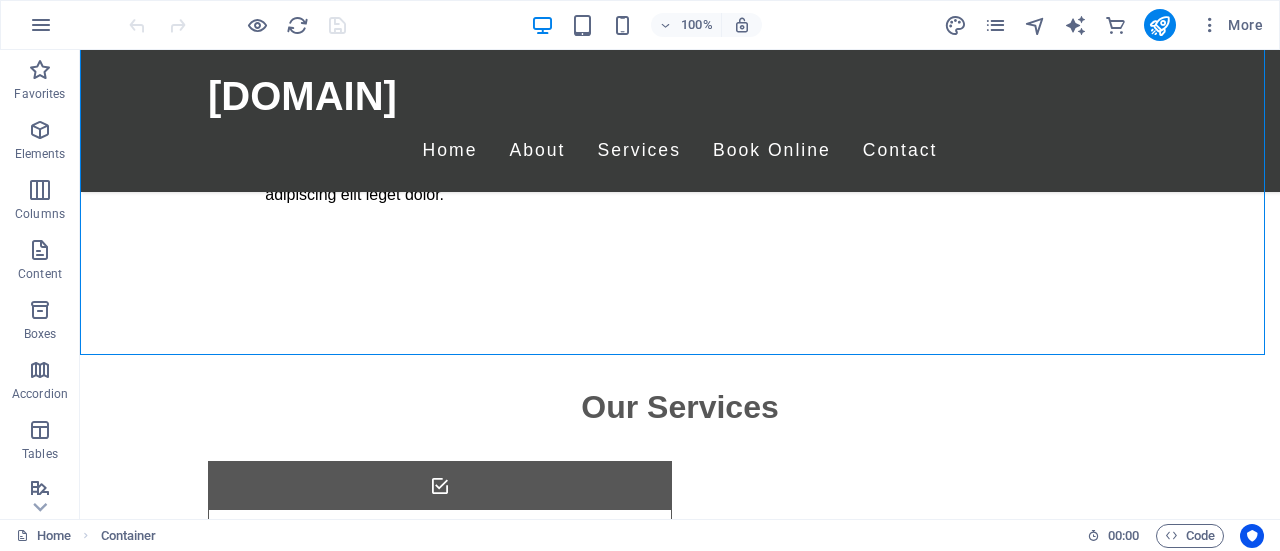 click 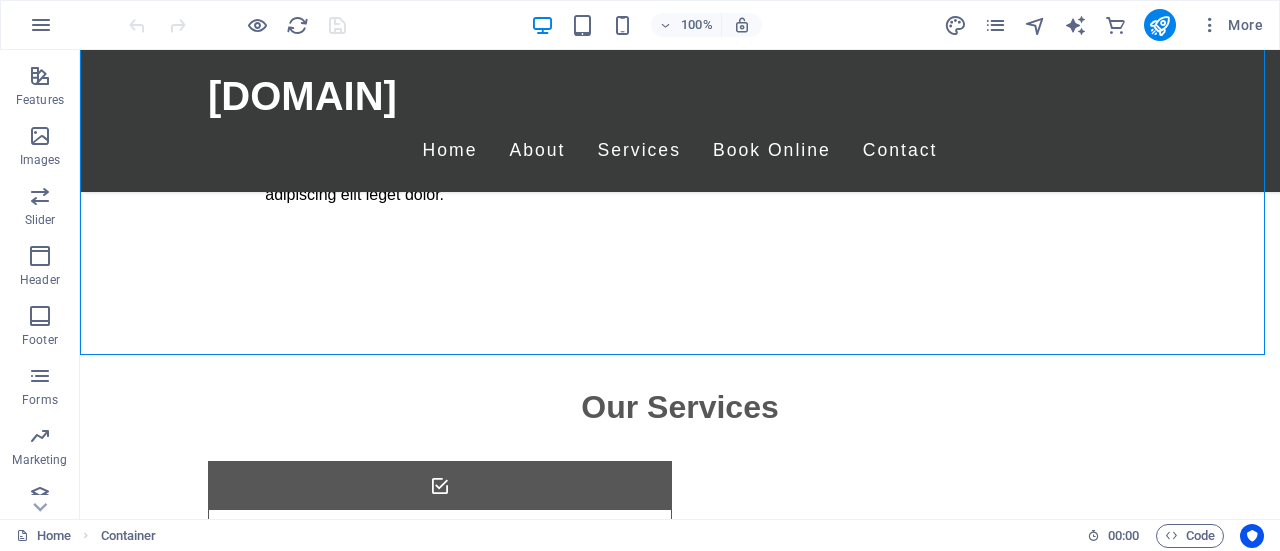 scroll, scrollTop: 469, scrollLeft: 0, axis: vertical 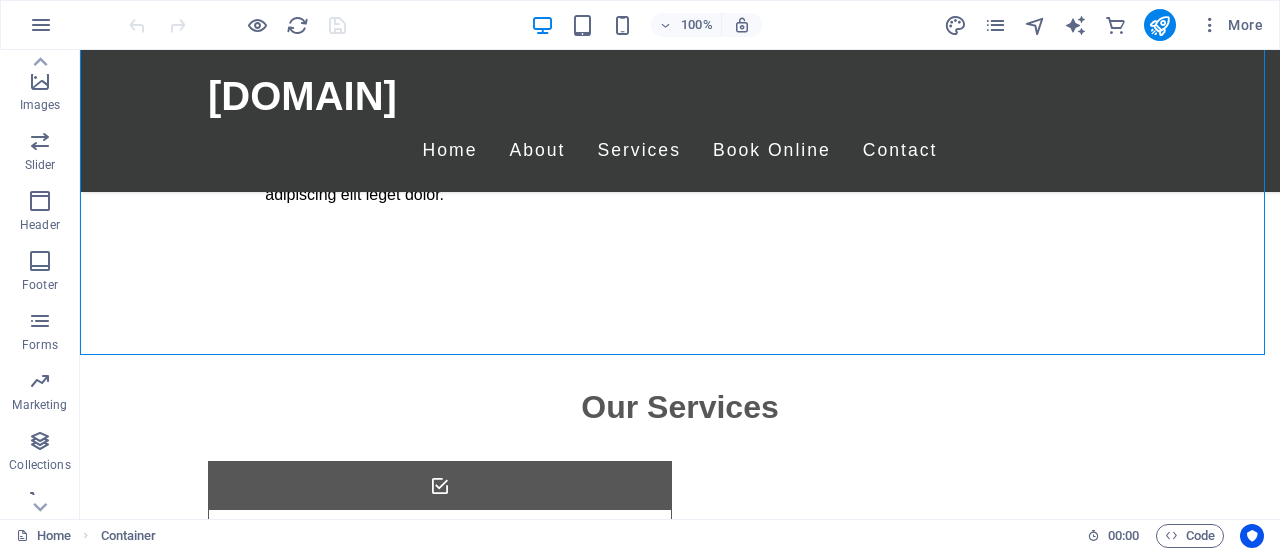 click 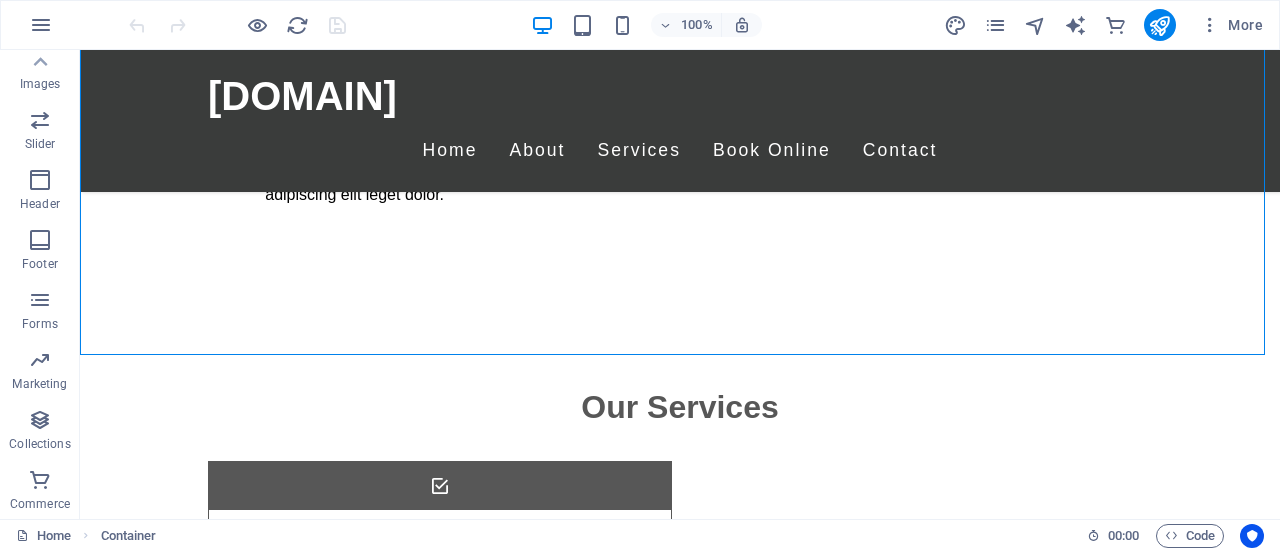 click at bounding box center (40, 300) 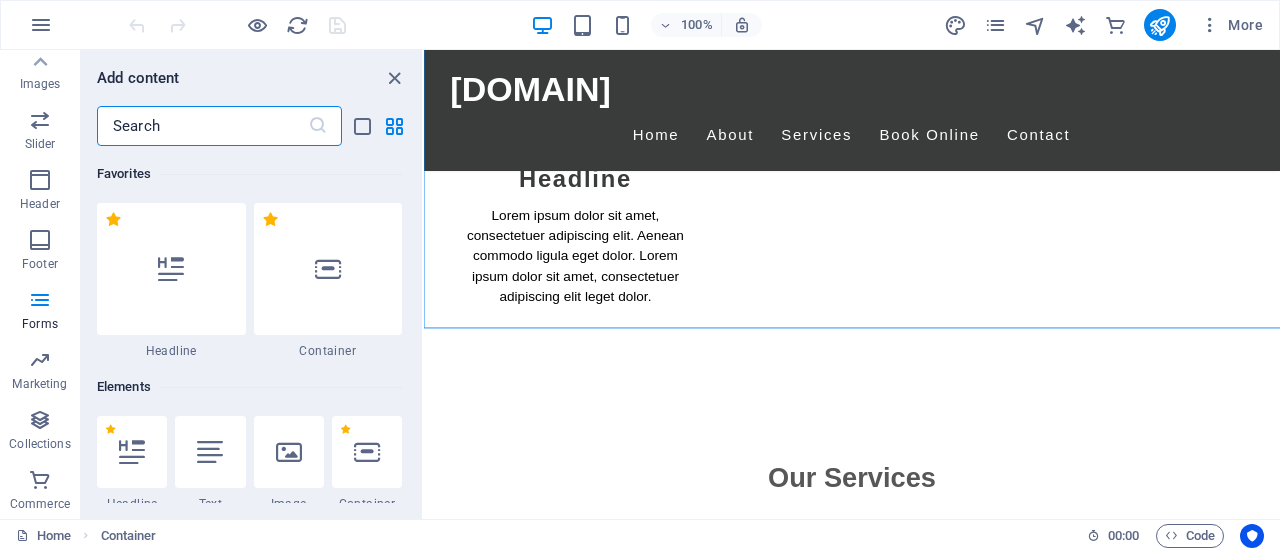 scroll, scrollTop: 4988, scrollLeft: 0, axis: vertical 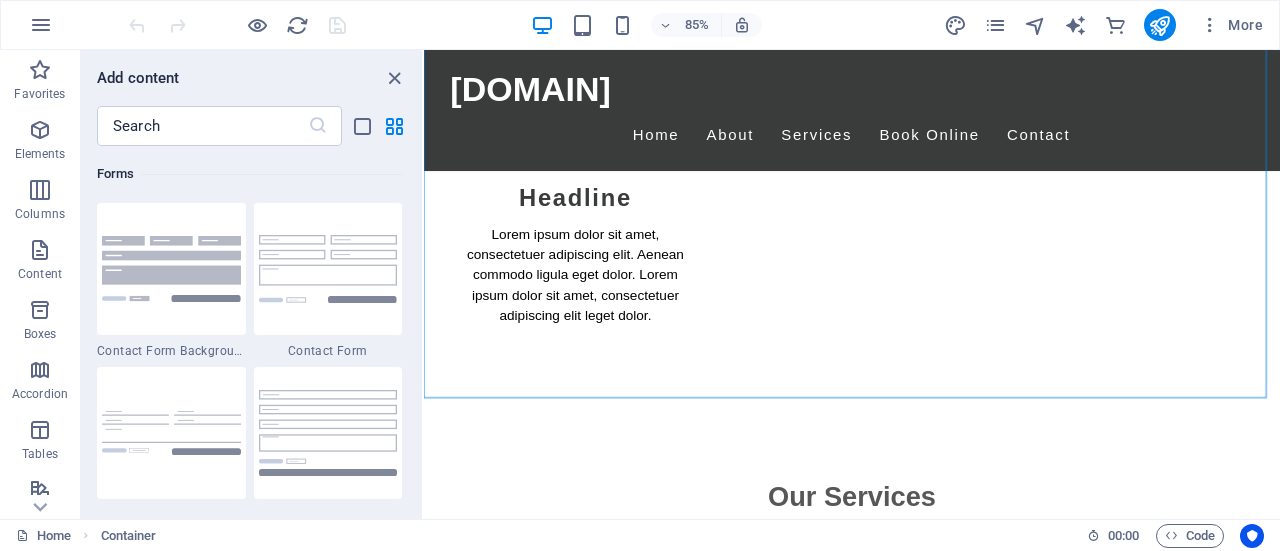 click at bounding box center (394, 78) 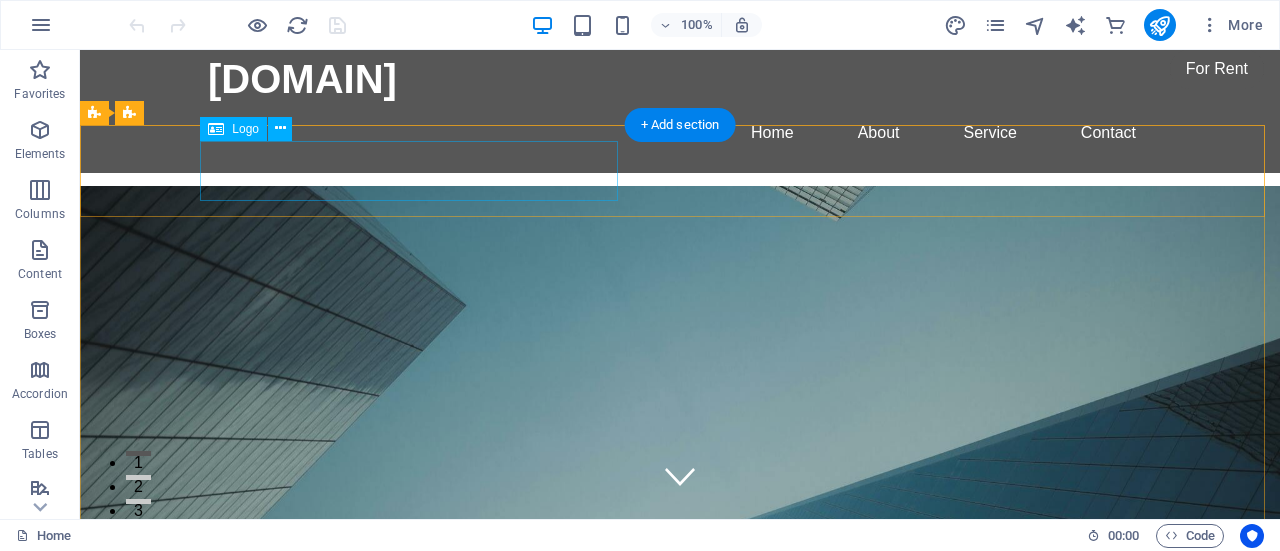 scroll, scrollTop: 0, scrollLeft: 0, axis: both 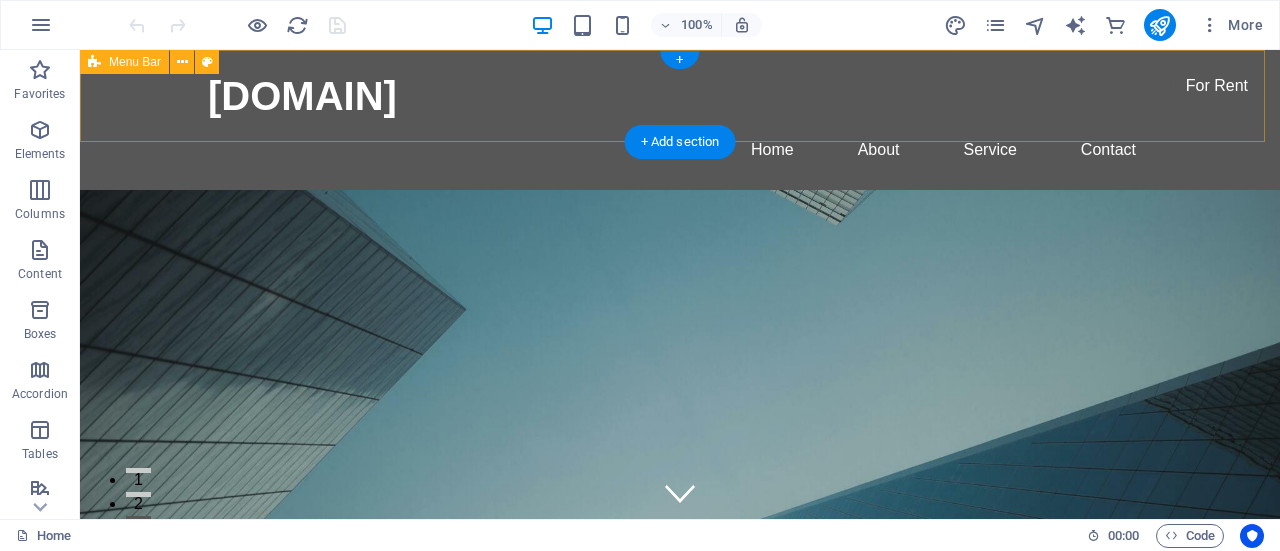click on "dyad-mechanical.com Home About Service Contact" at bounding box center (680, 120) 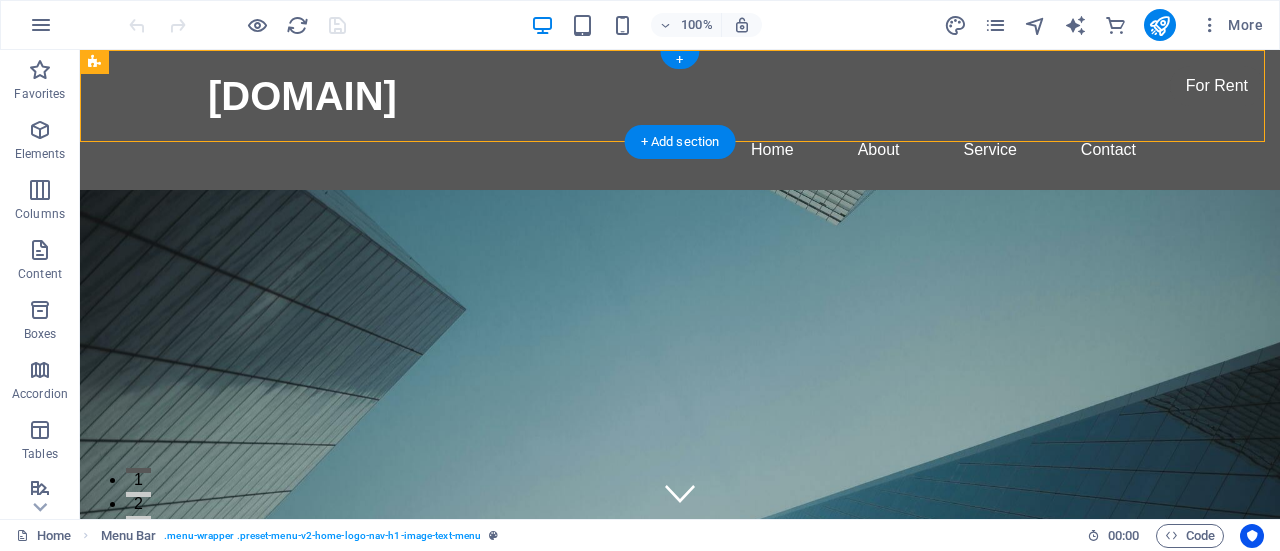drag, startPoint x: 168, startPoint y: 120, endPoint x: 690, endPoint y: 93, distance: 522.6978 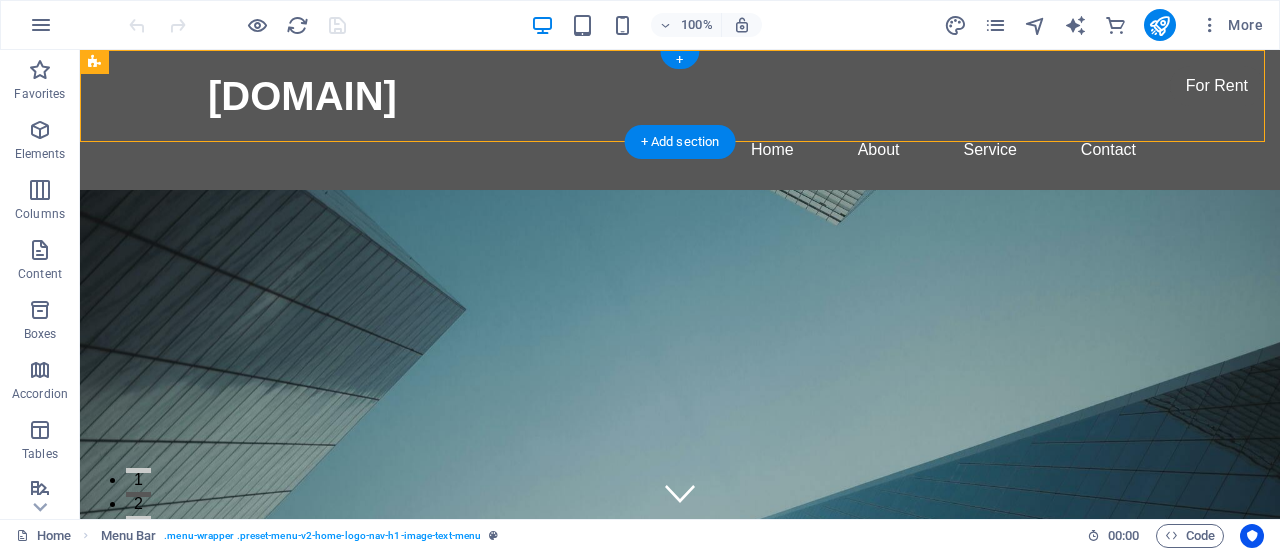 click on "+" at bounding box center (679, 60) 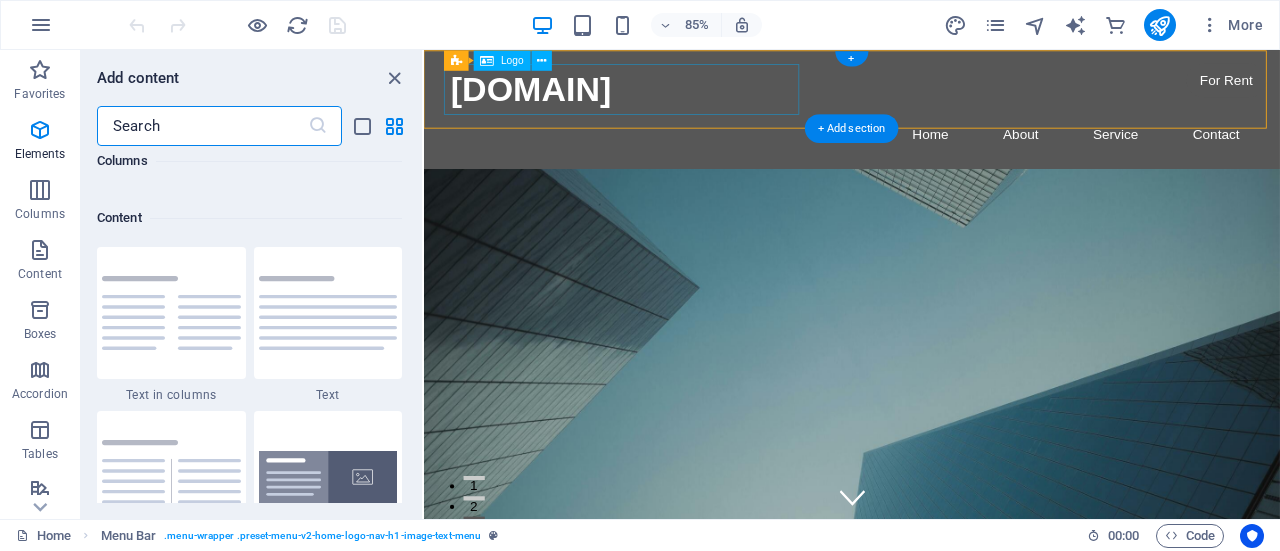 scroll, scrollTop: 3499, scrollLeft: 0, axis: vertical 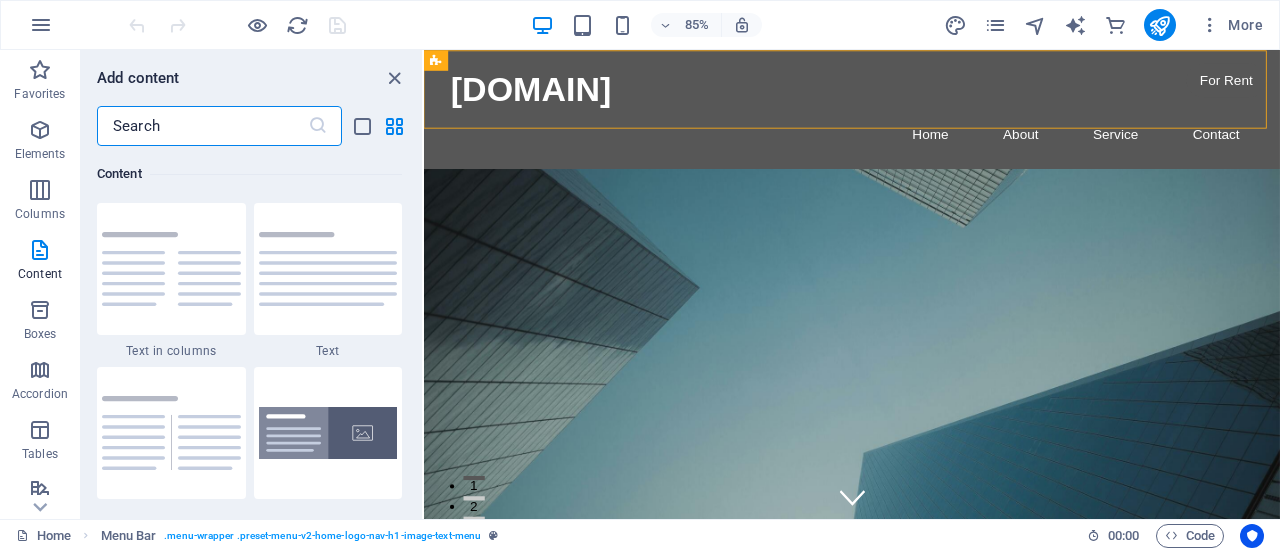 click at bounding box center [394, 78] 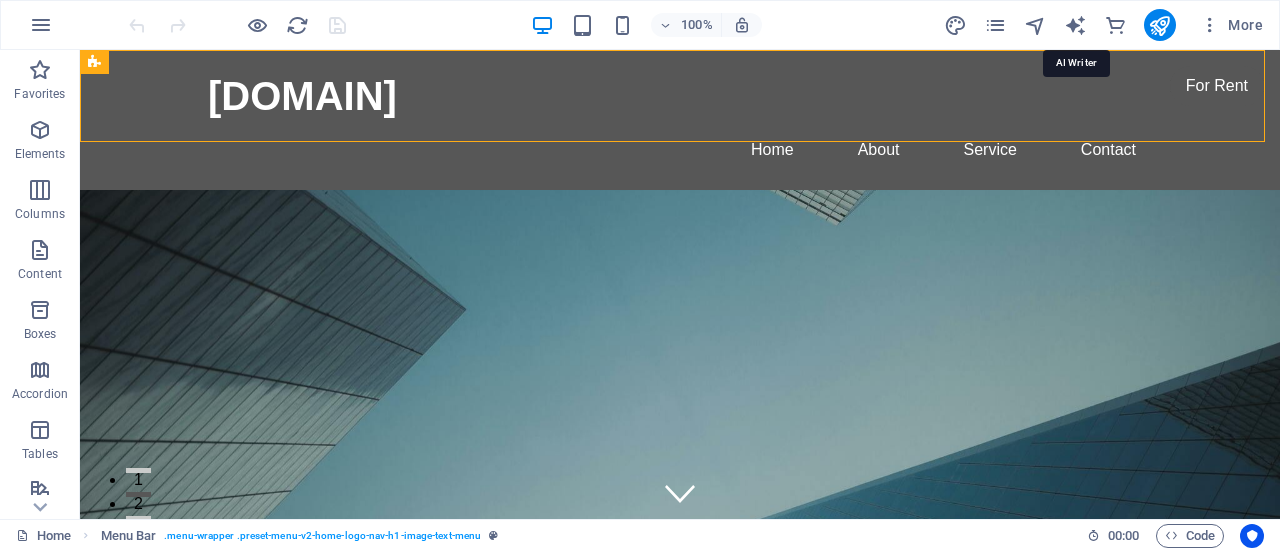 click at bounding box center (1075, 25) 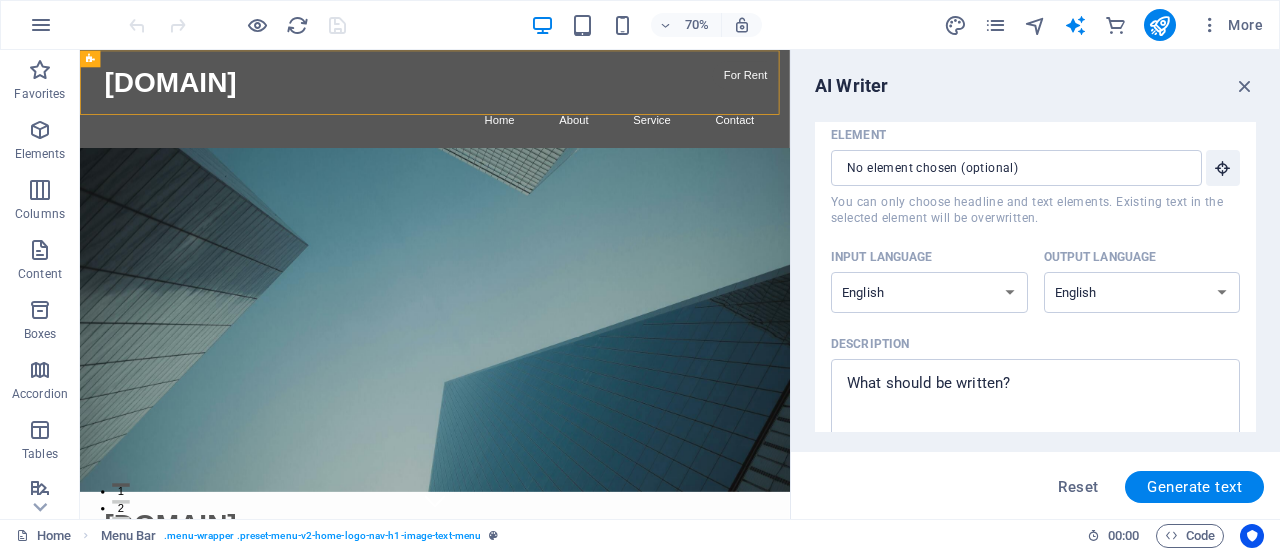 scroll, scrollTop: 0, scrollLeft: 0, axis: both 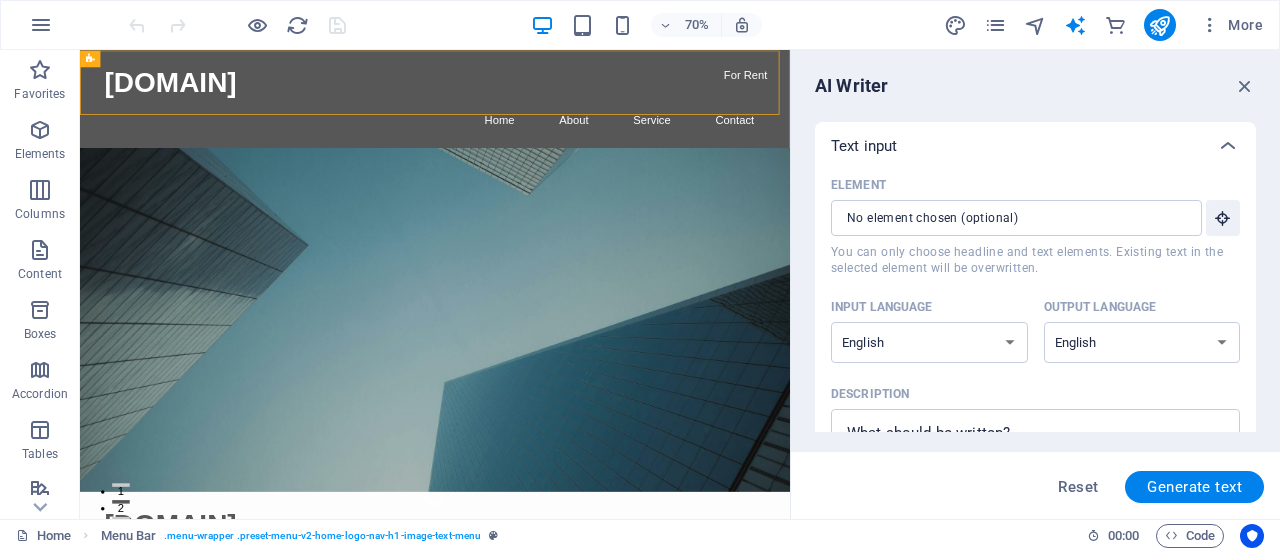 click at bounding box center [1245, 86] 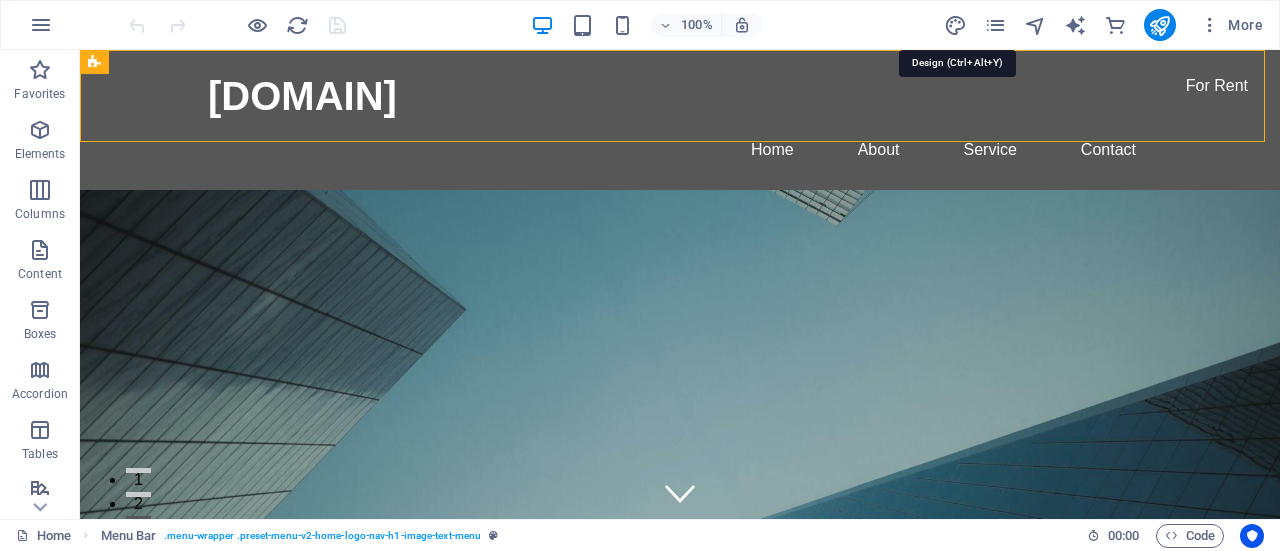 click at bounding box center (955, 25) 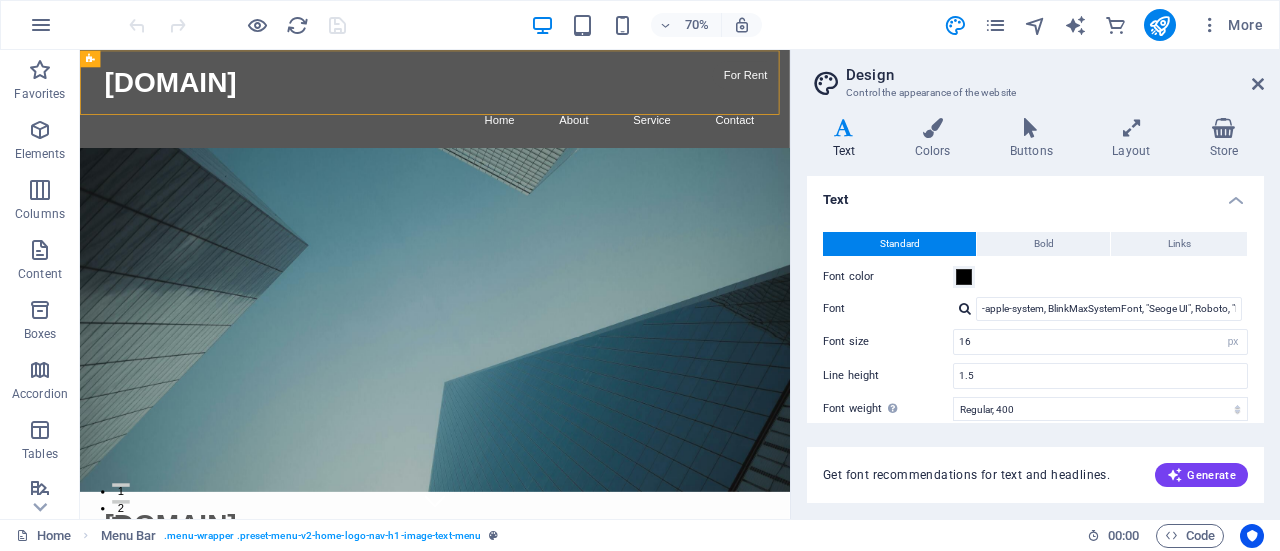 click on "Colors" at bounding box center (936, 139) 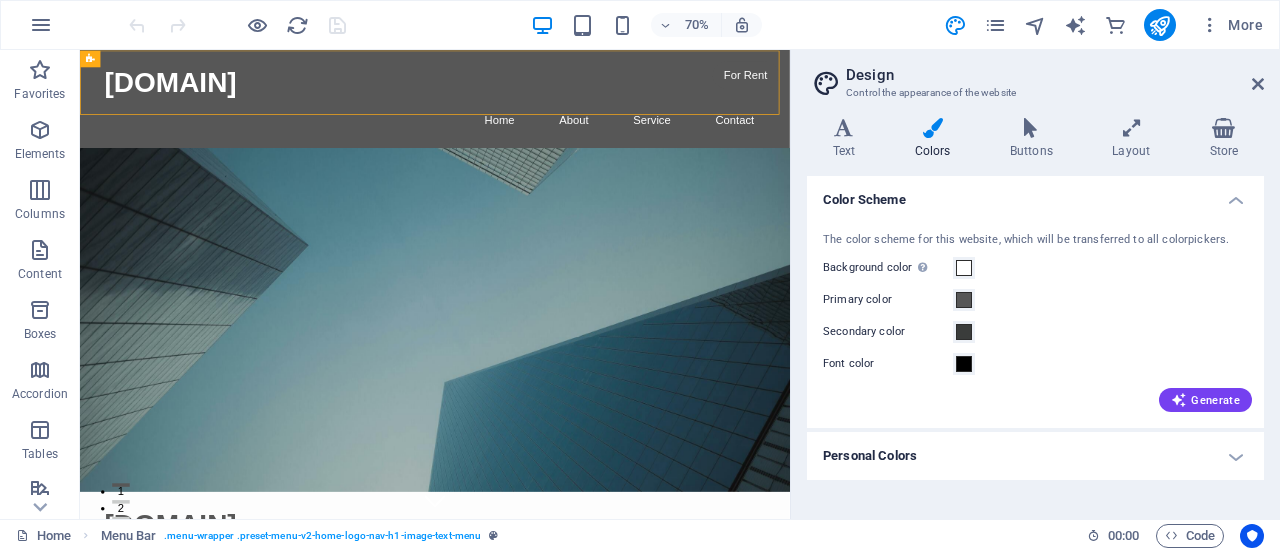 click on "Personal Colors" at bounding box center [1035, 456] 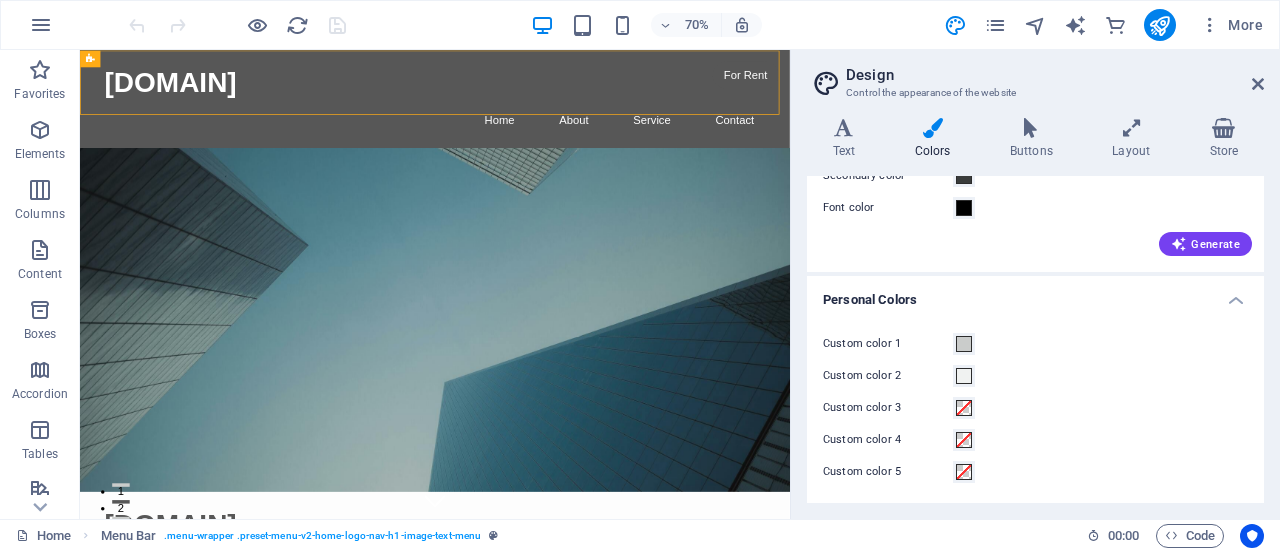 scroll, scrollTop: 0, scrollLeft: 0, axis: both 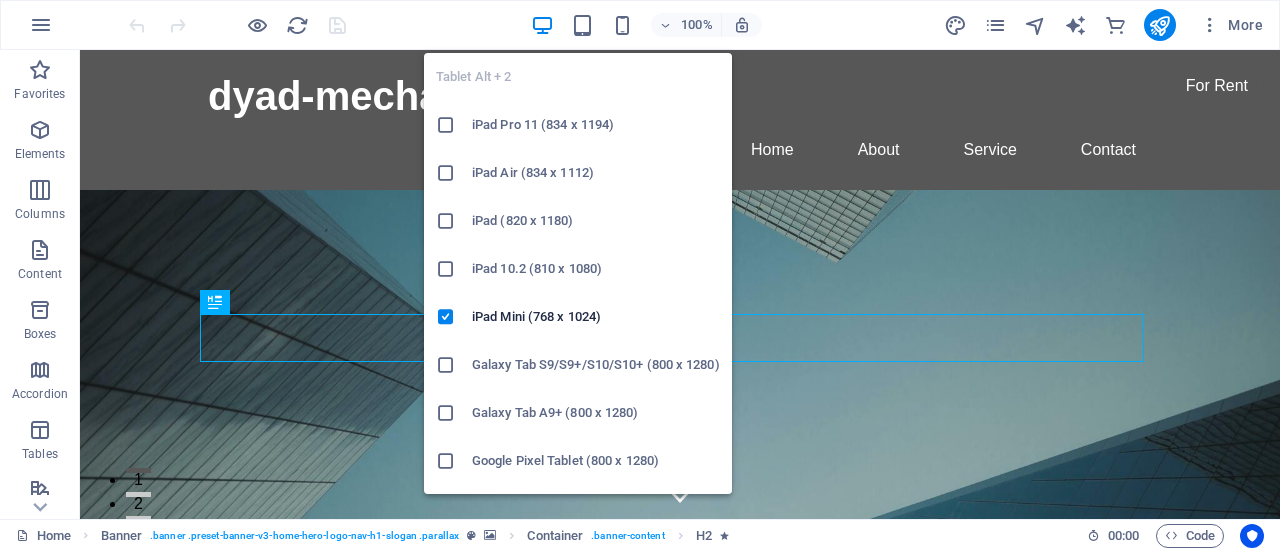 drag, startPoint x: 588, startPoint y: 17, endPoint x: 476, endPoint y: 29, distance: 112.64102 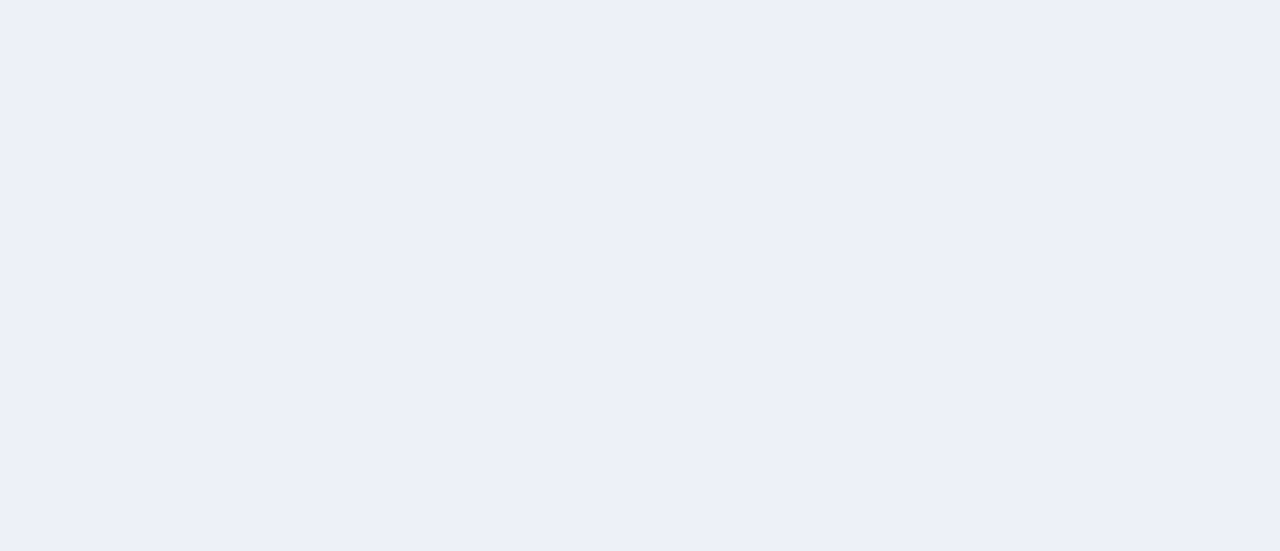 scroll, scrollTop: 0, scrollLeft: 0, axis: both 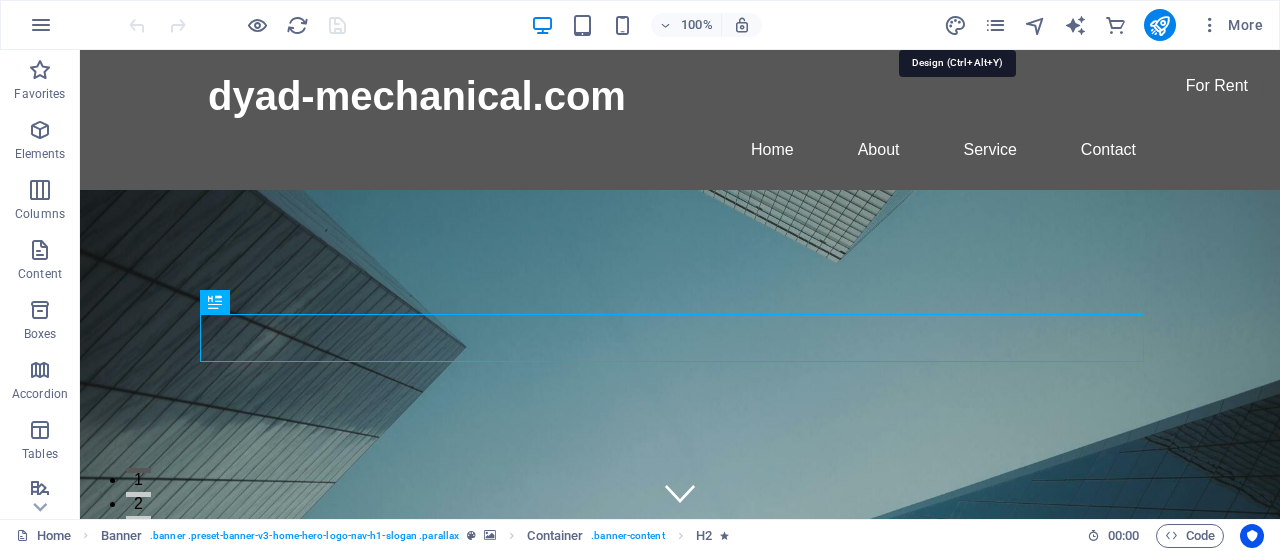 click at bounding box center [955, 25] 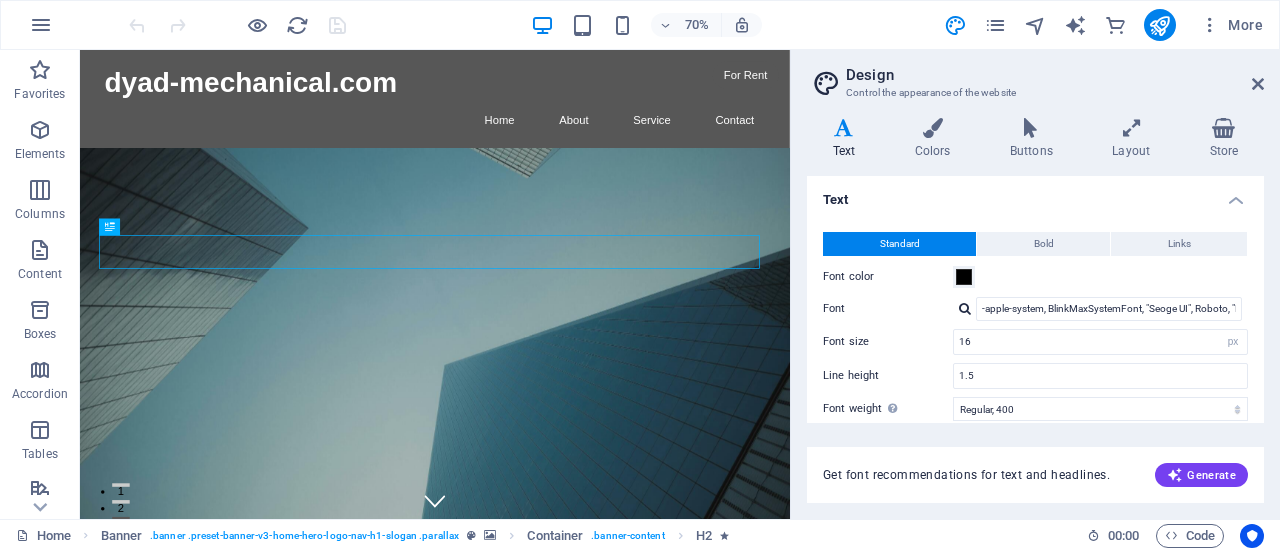 click on "More" at bounding box center (1231, 25) 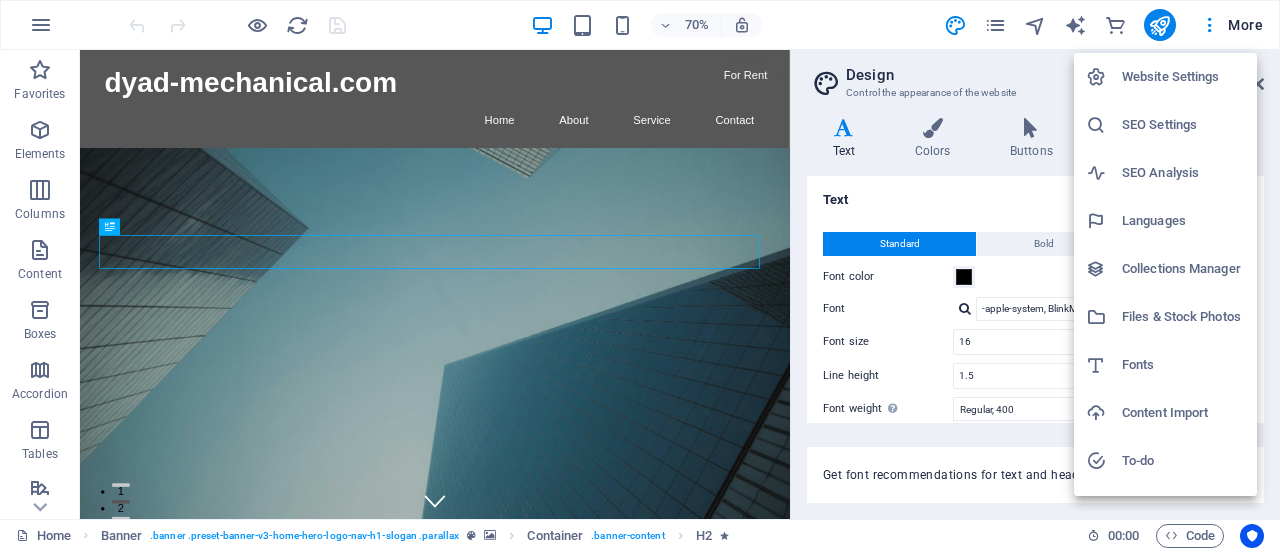 click at bounding box center [640, 275] 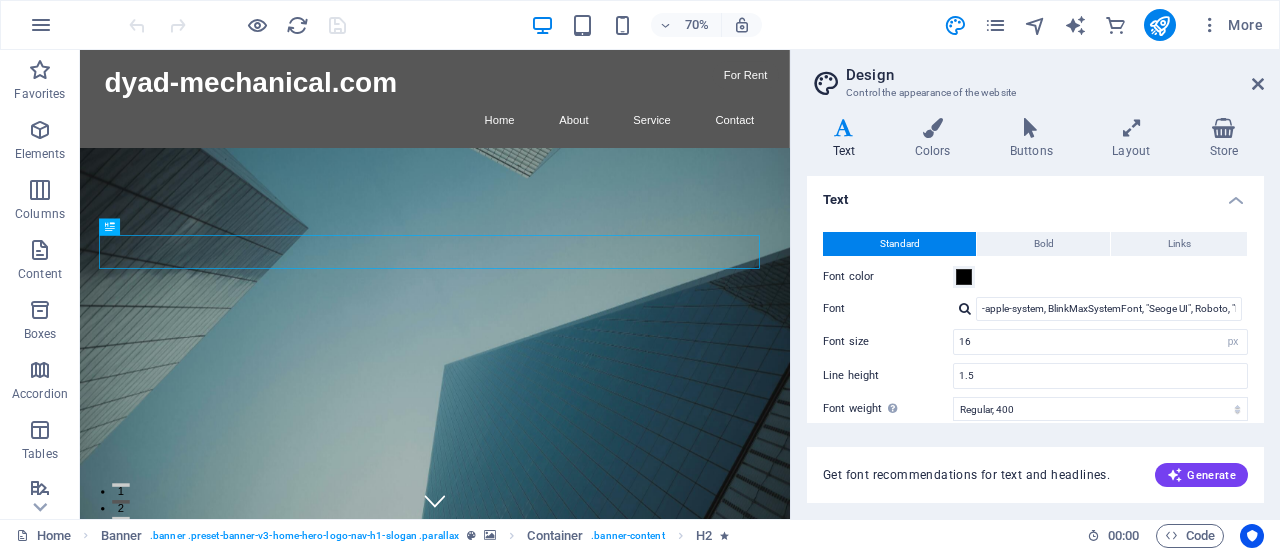 drag, startPoint x: 804, startPoint y: 117, endPoint x: 1279, endPoint y: 145, distance: 475.82455 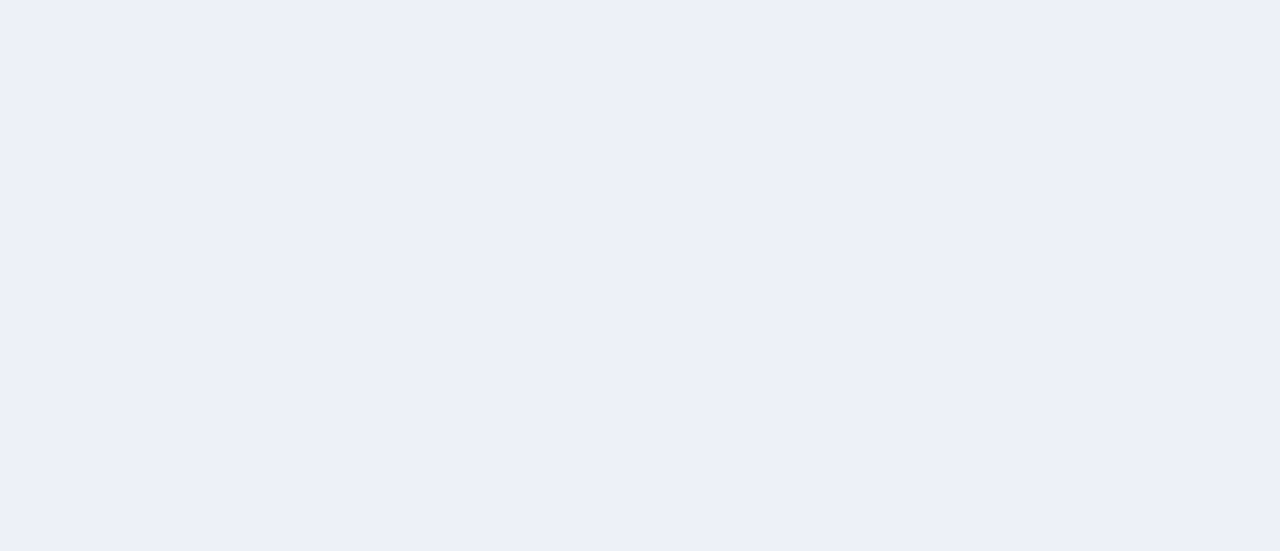 scroll, scrollTop: 0, scrollLeft: 0, axis: both 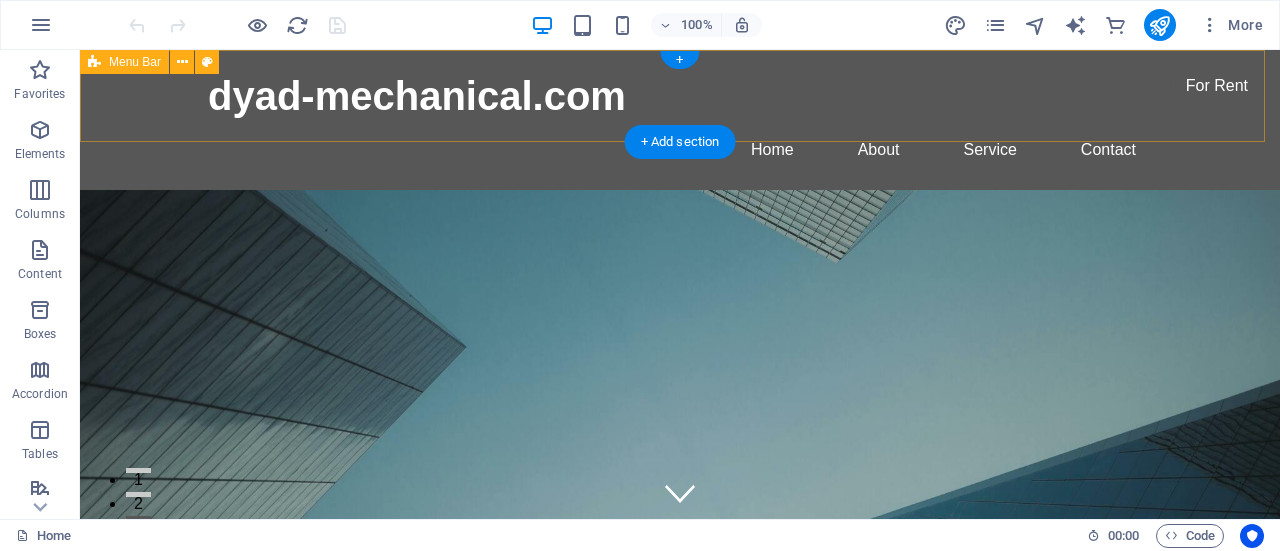 click on "dyad-mechanical.com Home About Service Contact" at bounding box center [680, 120] 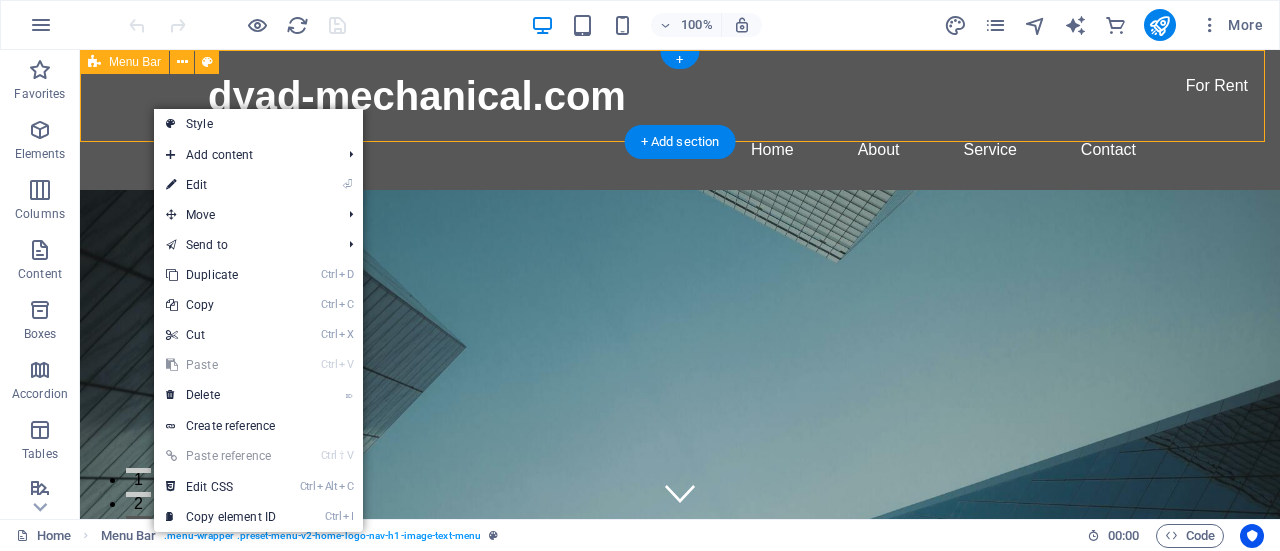 click on "dyad-mechanical.com Home About Service Contact" at bounding box center (680, 120) 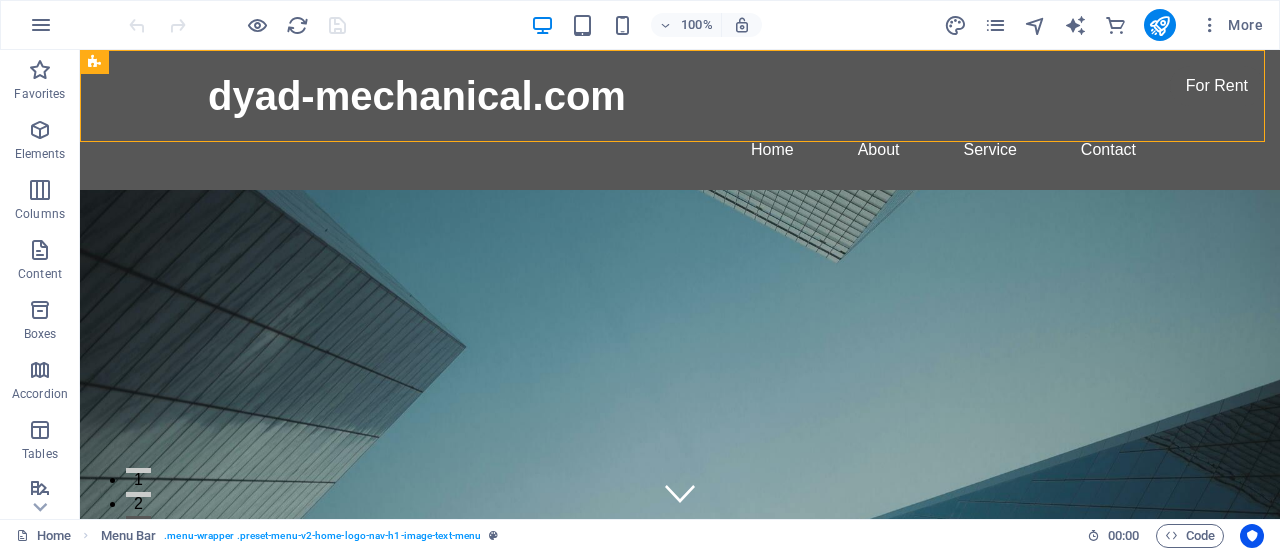 click at bounding box center (40, 130) 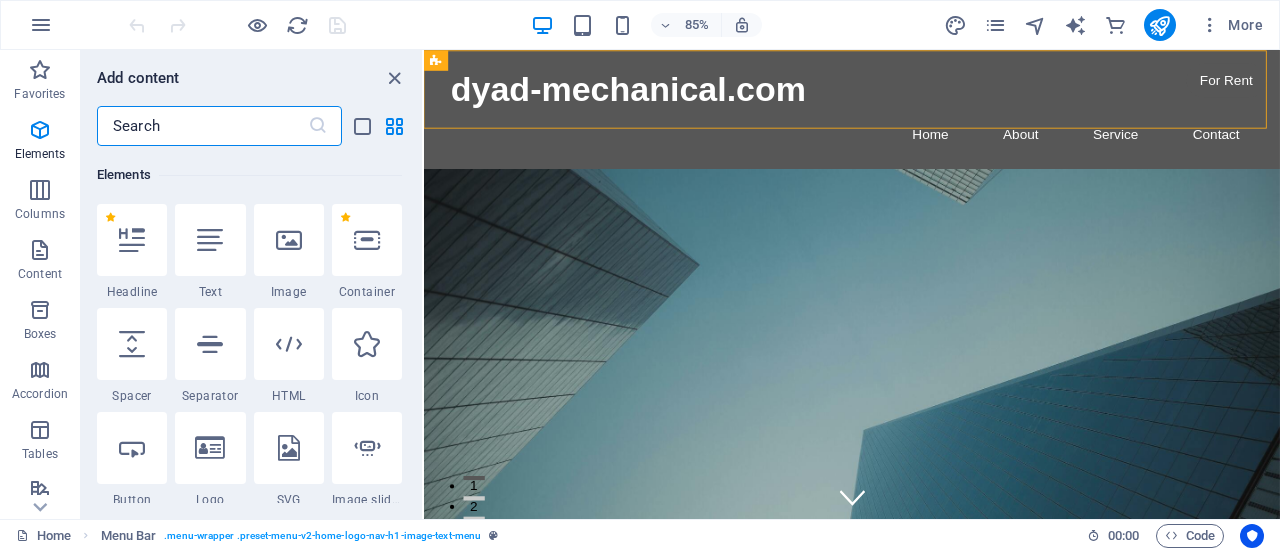 scroll, scrollTop: 213, scrollLeft: 0, axis: vertical 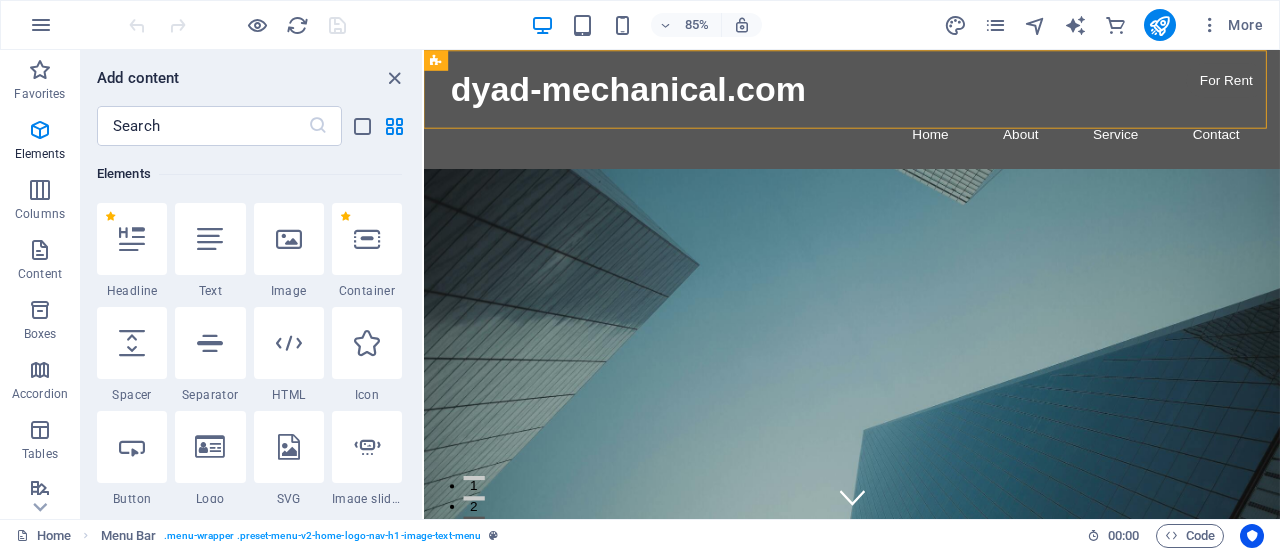 click at bounding box center [289, 239] 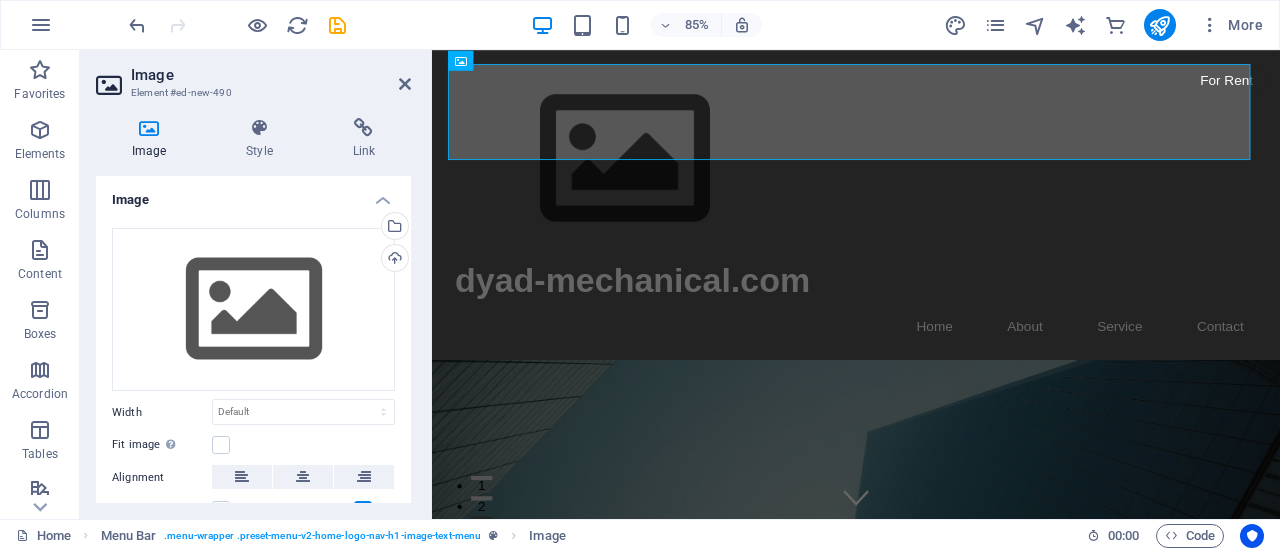 scroll, scrollTop: 7, scrollLeft: 0, axis: vertical 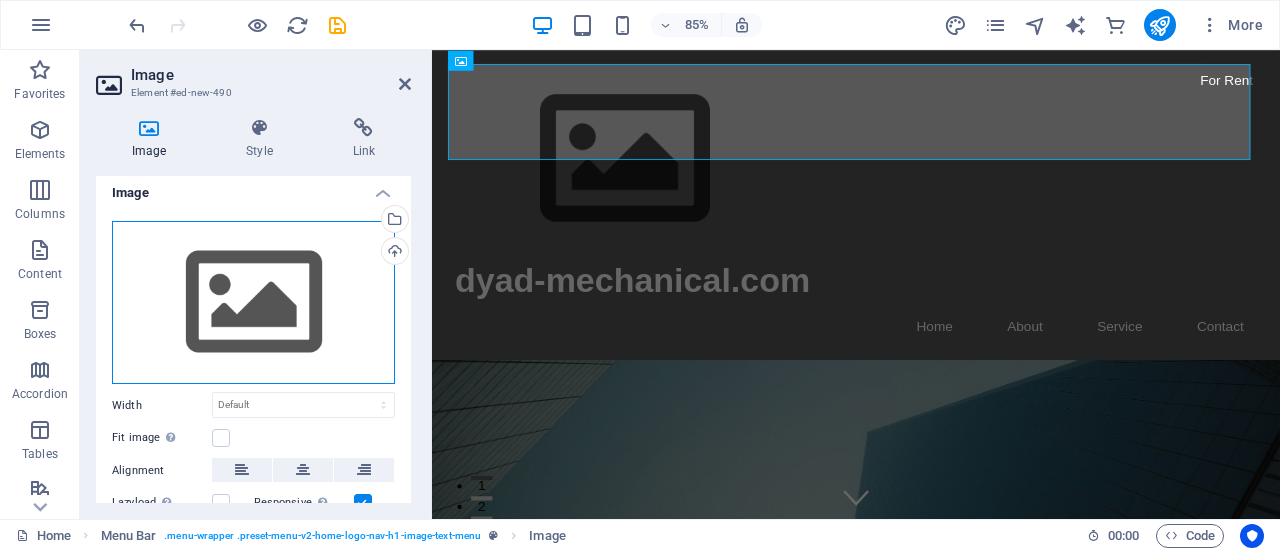 drag, startPoint x: 285, startPoint y: 270, endPoint x: 210, endPoint y: 259, distance: 75.802376 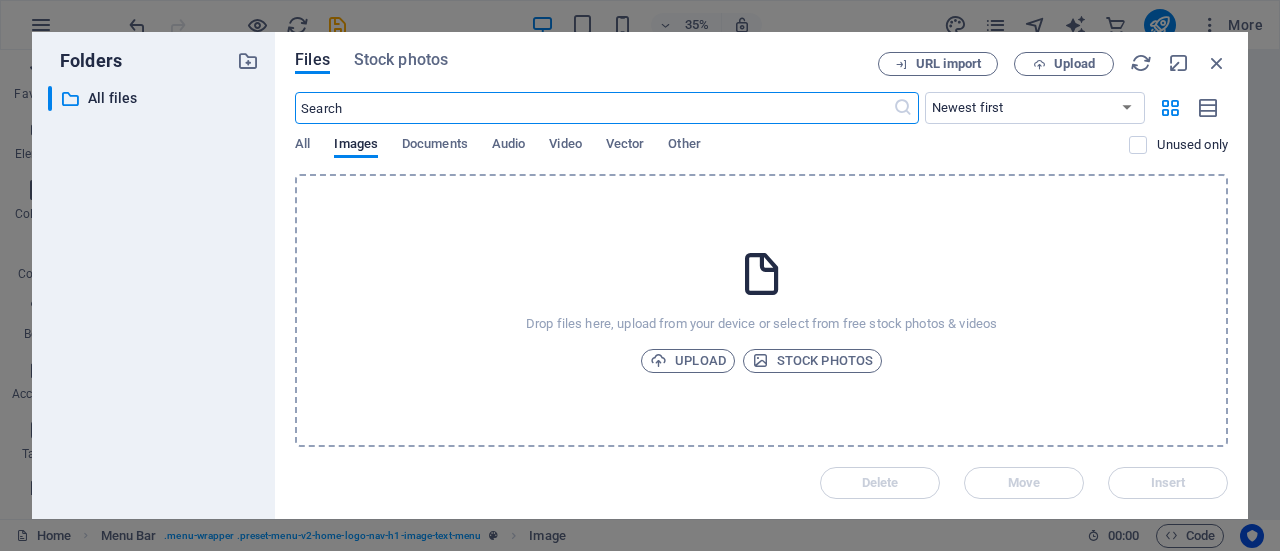 click on "Upload" at bounding box center (688, 361) 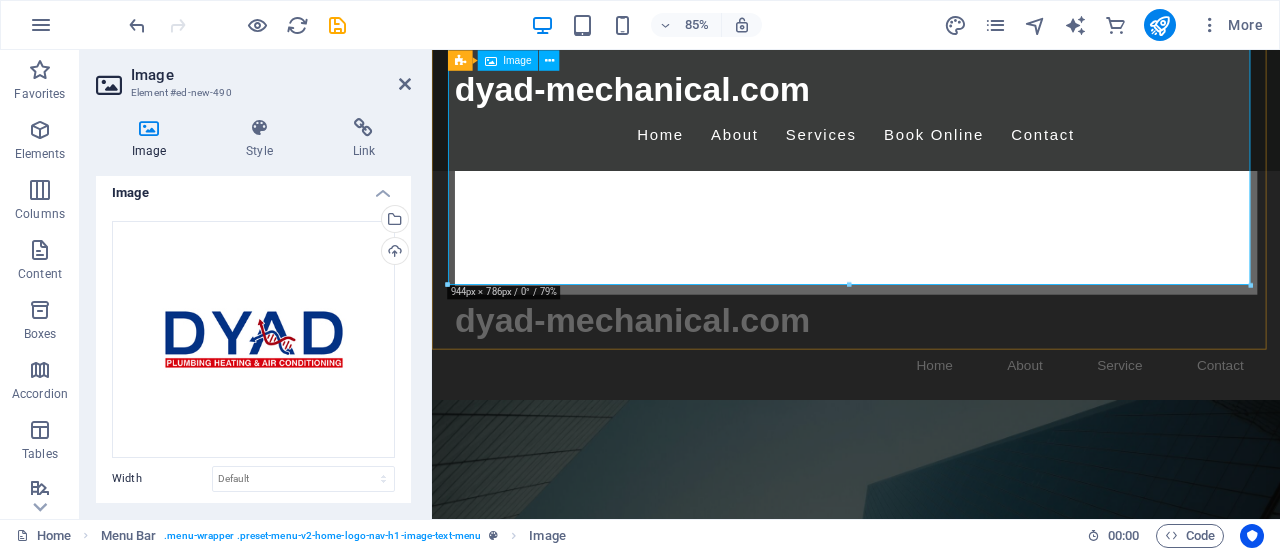 scroll, scrollTop: 514, scrollLeft: 0, axis: vertical 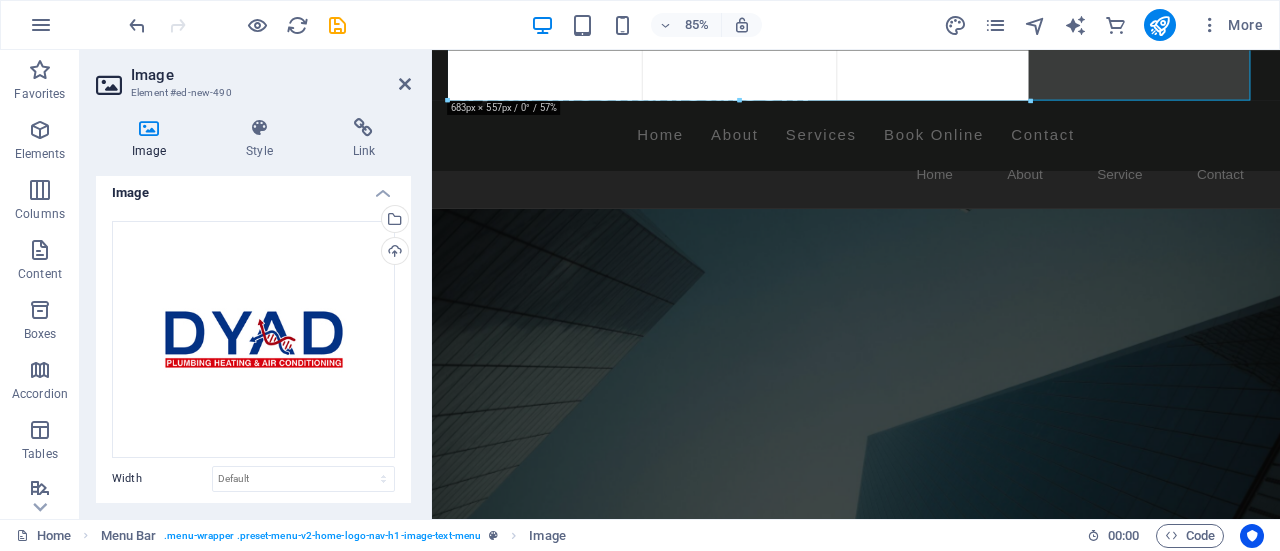 drag, startPoint x: 1251, startPoint y: 294, endPoint x: 615, endPoint y: 69, distance: 674.6266 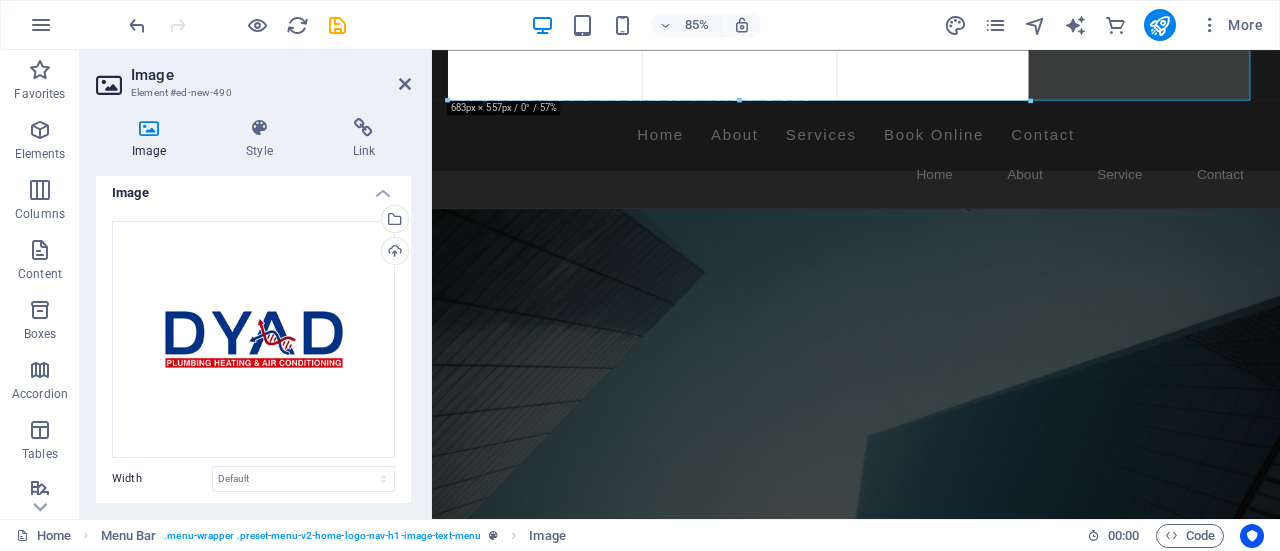 type on "684" 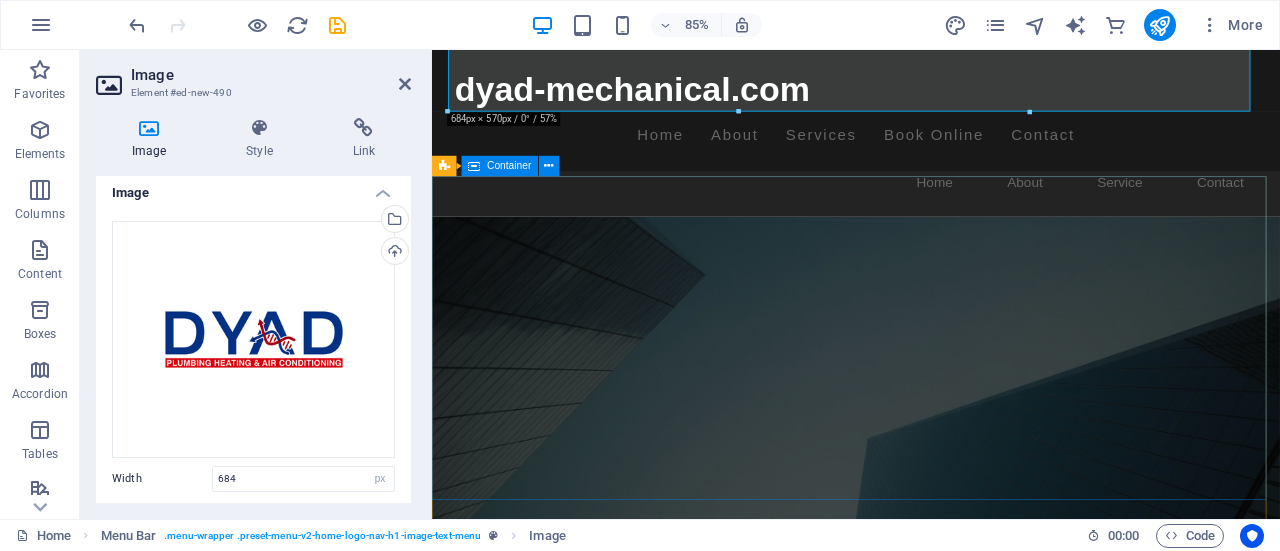 click on "This is a very cool headline This is a very appealing slogan" at bounding box center (931, 963) 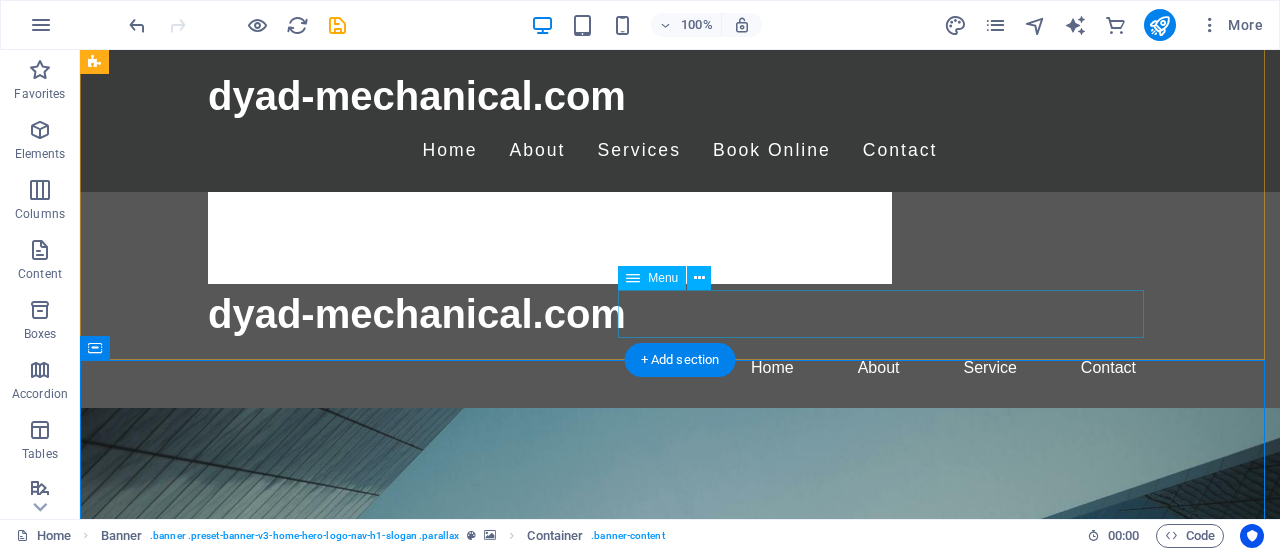 scroll, scrollTop: 338, scrollLeft: 0, axis: vertical 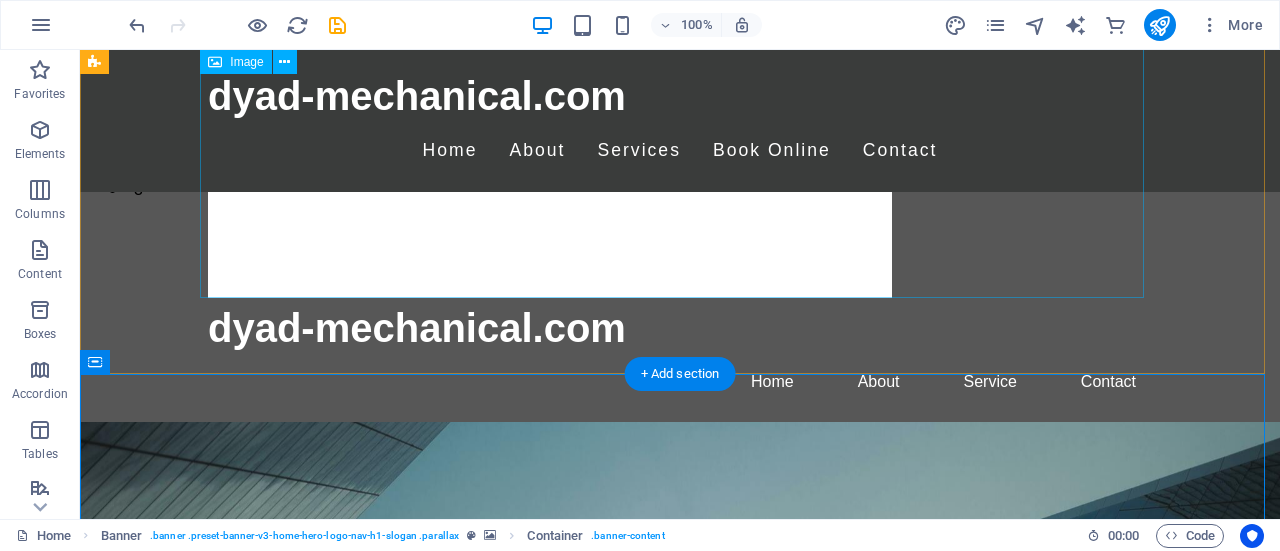 click at bounding box center [680, 13] 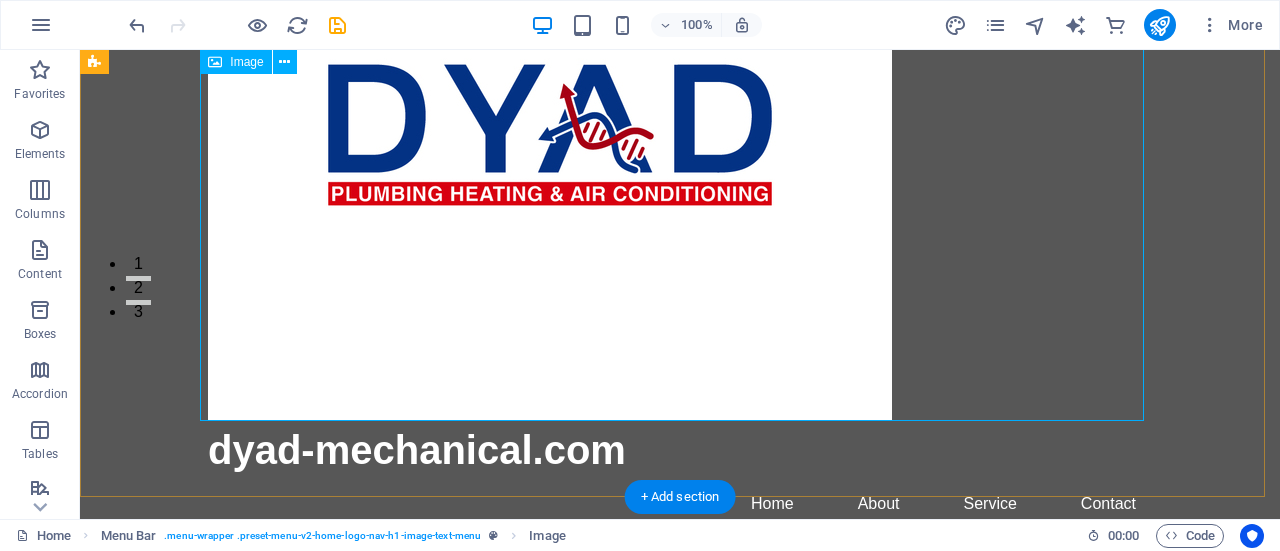 scroll, scrollTop: 354, scrollLeft: 0, axis: vertical 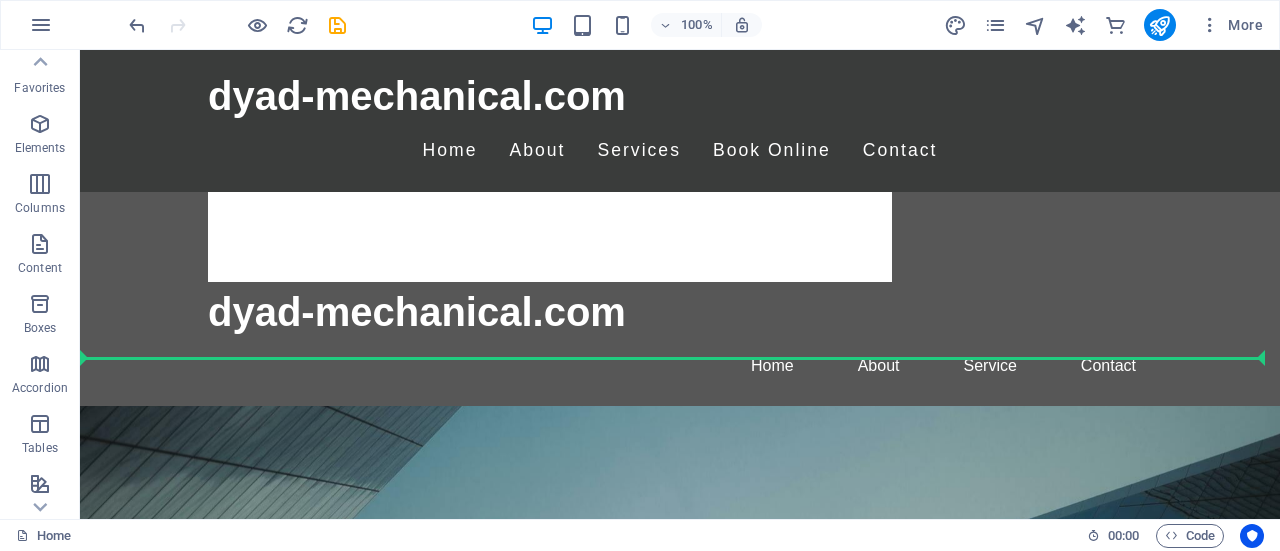 drag, startPoint x: 254, startPoint y: 273, endPoint x: 48, endPoint y: 129, distance: 251.34041 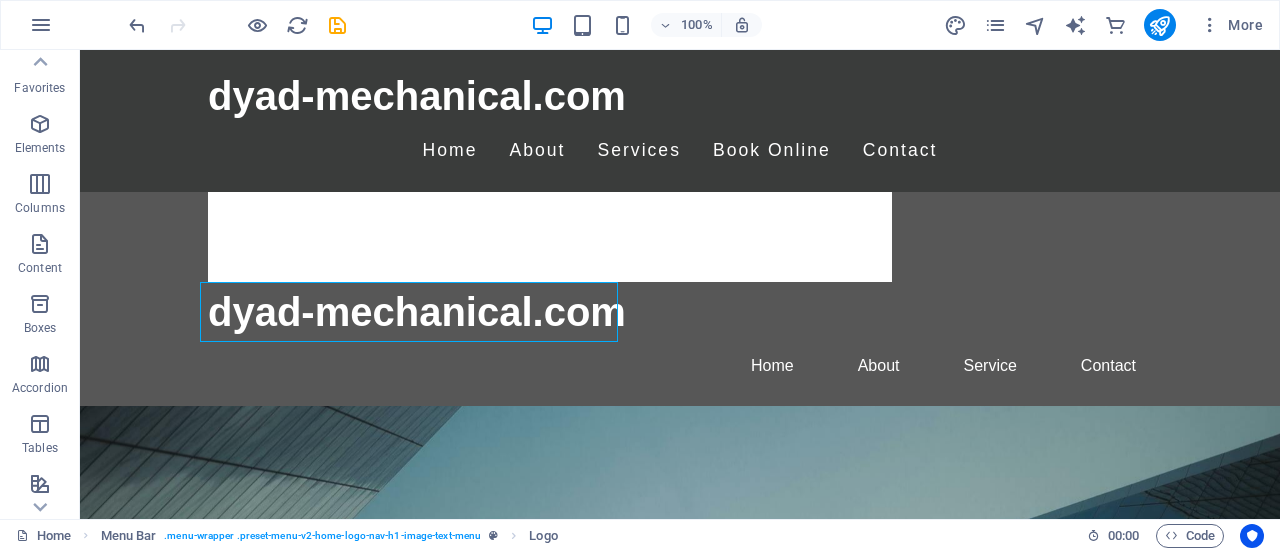 click at bounding box center (40, 124) 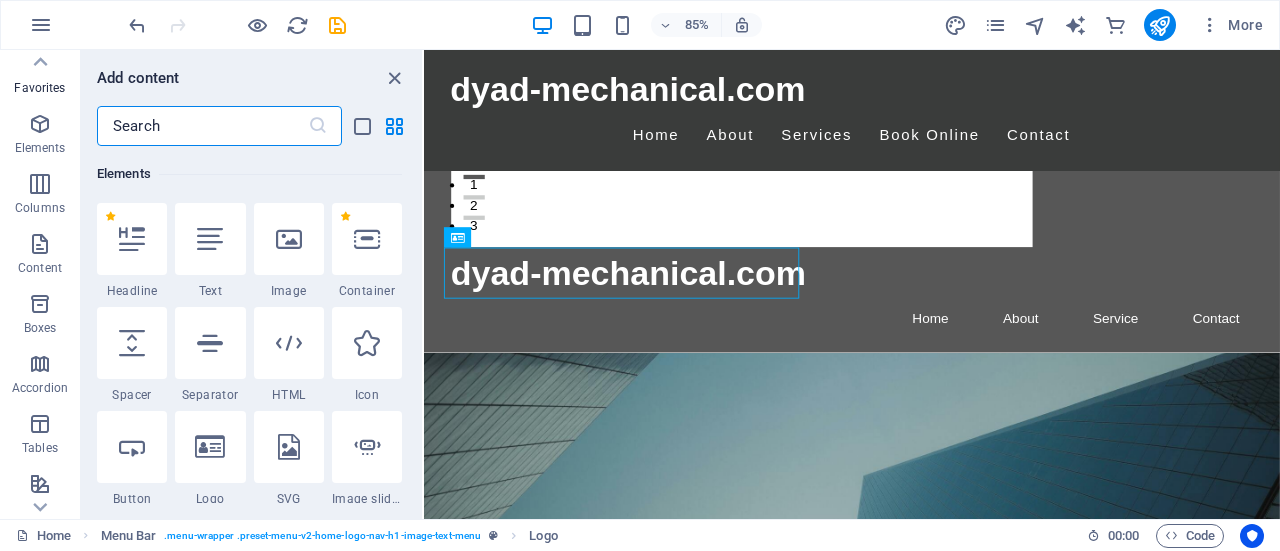 scroll, scrollTop: 180, scrollLeft: 0, axis: vertical 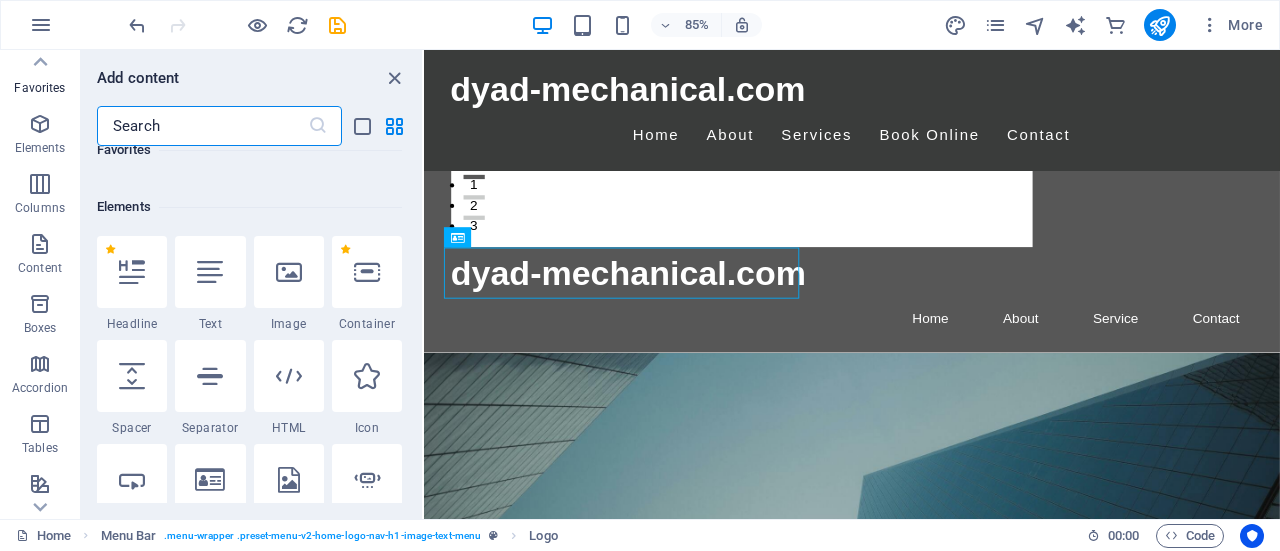 click at bounding box center [289, 272] 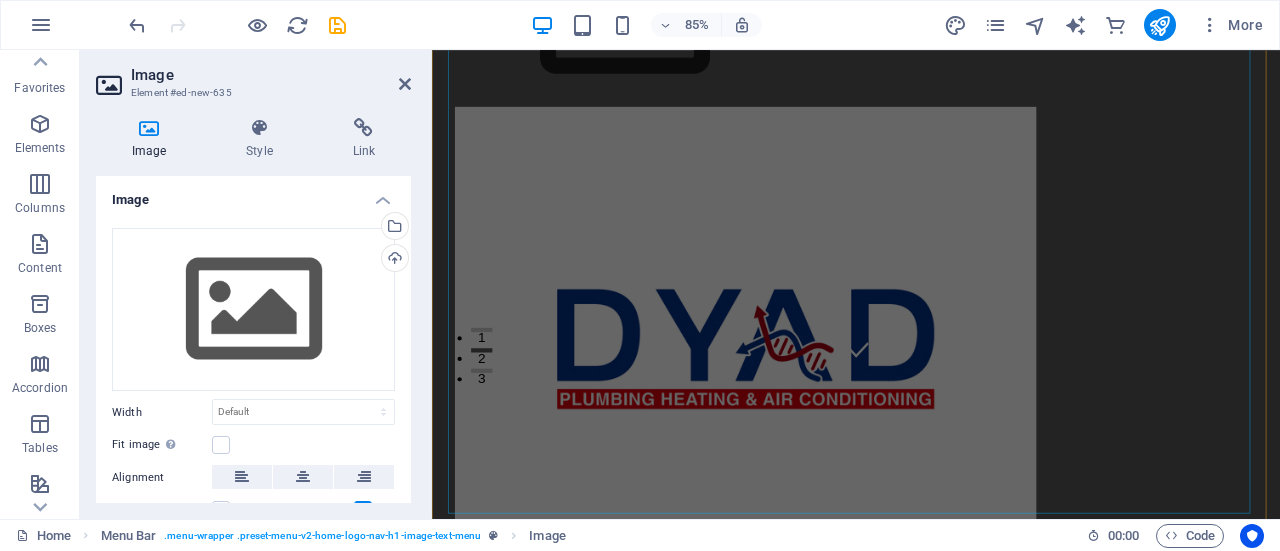 scroll, scrollTop: 177, scrollLeft: 0, axis: vertical 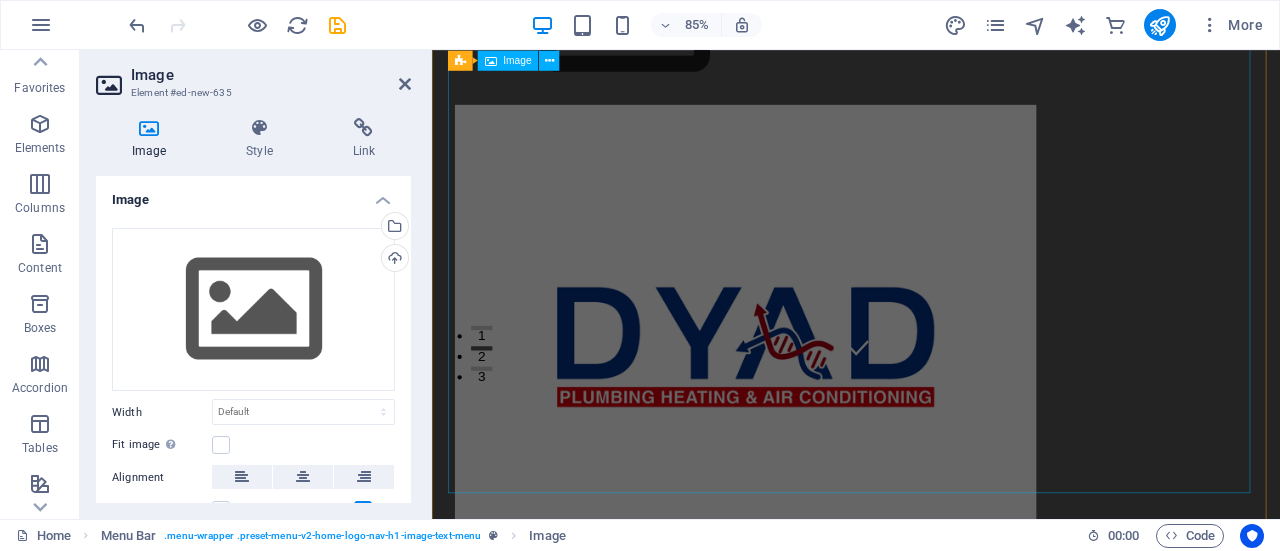 click at bounding box center (931, 399) 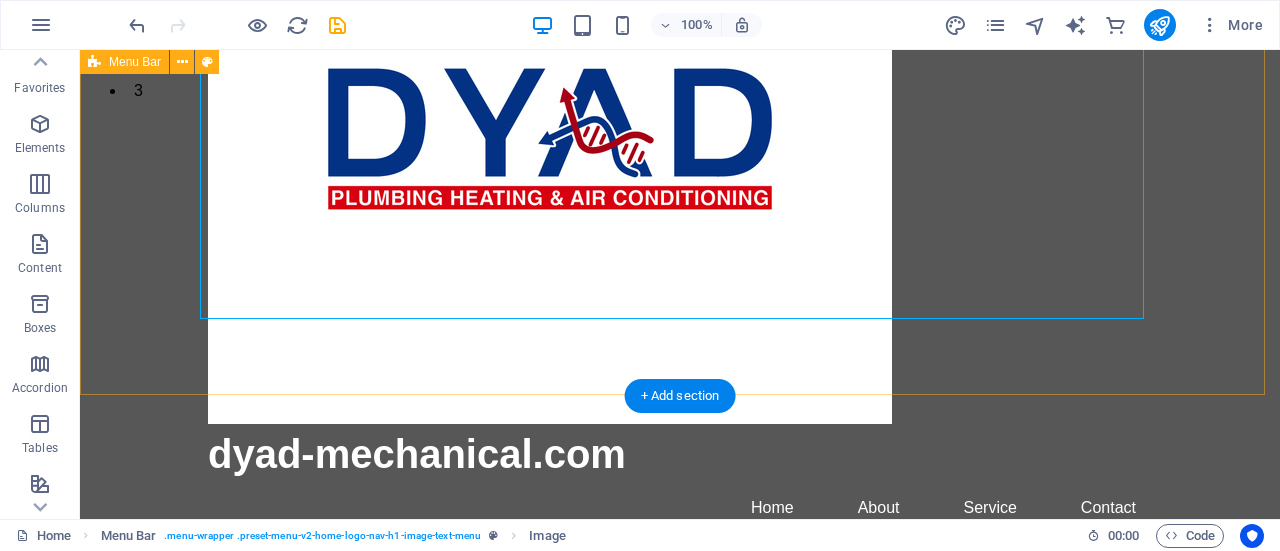 scroll, scrollTop: 438, scrollLeft: 0, axis: vertical 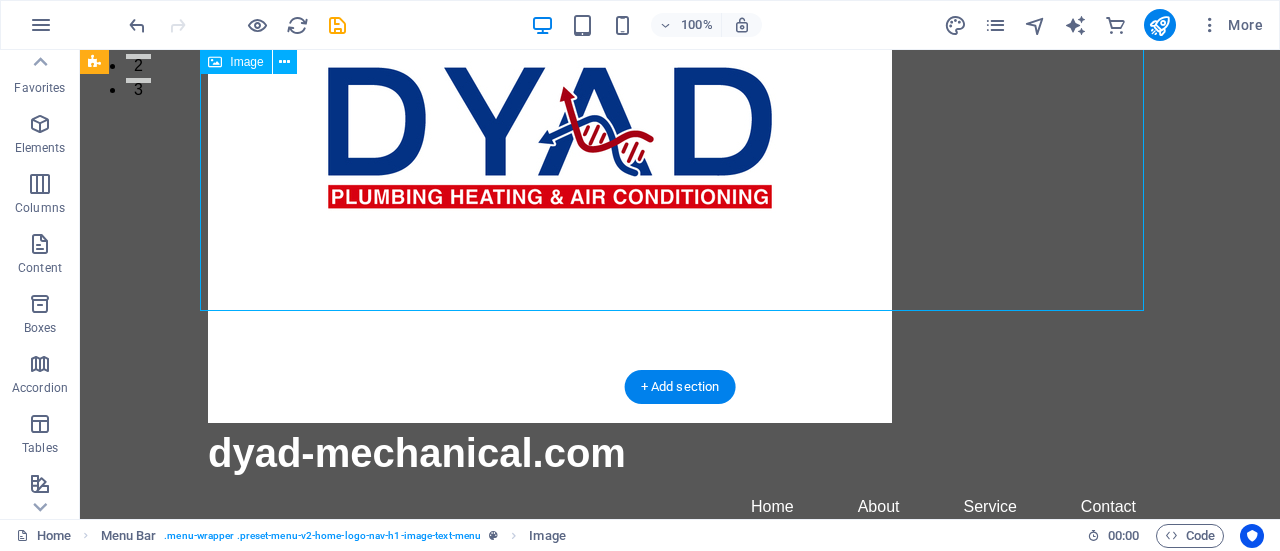 drag, startPoint x: 882, startPoint y: 303, endPoint x: 826, endPoint y: 237, distance: 86.55634 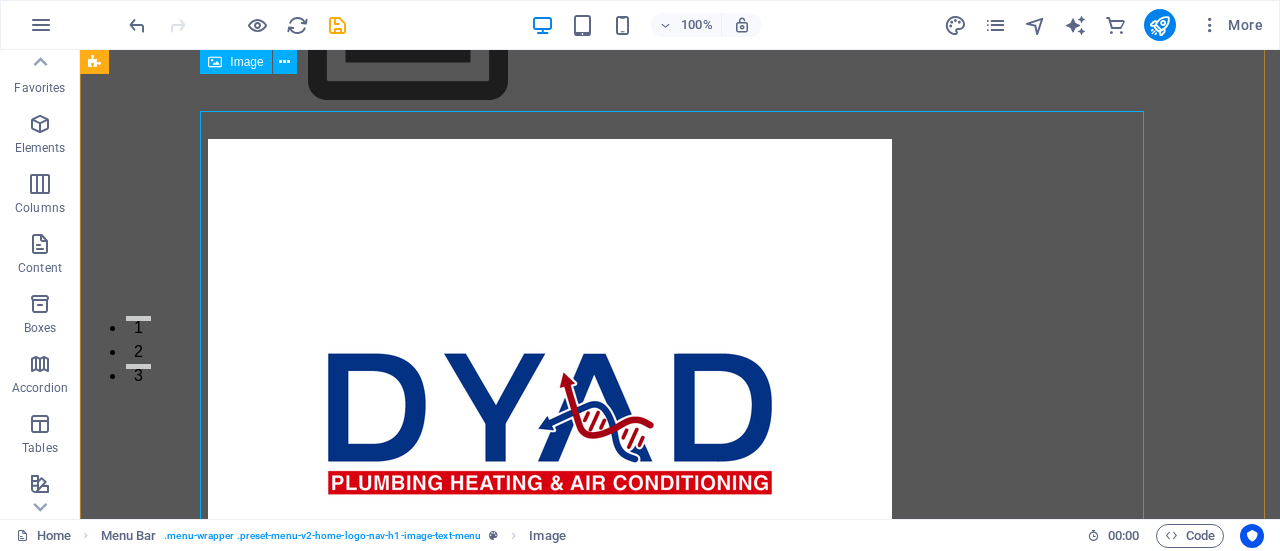 scroll, scrollTop: 0, scrollLeft: 0, axis: both 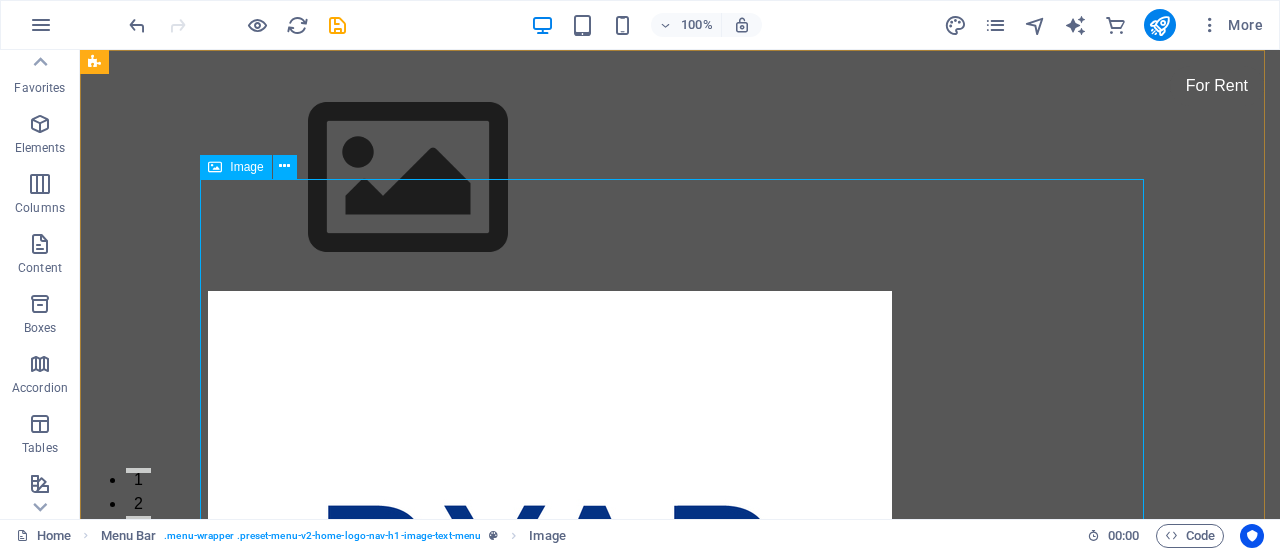 click at bounding box center (284, 166) 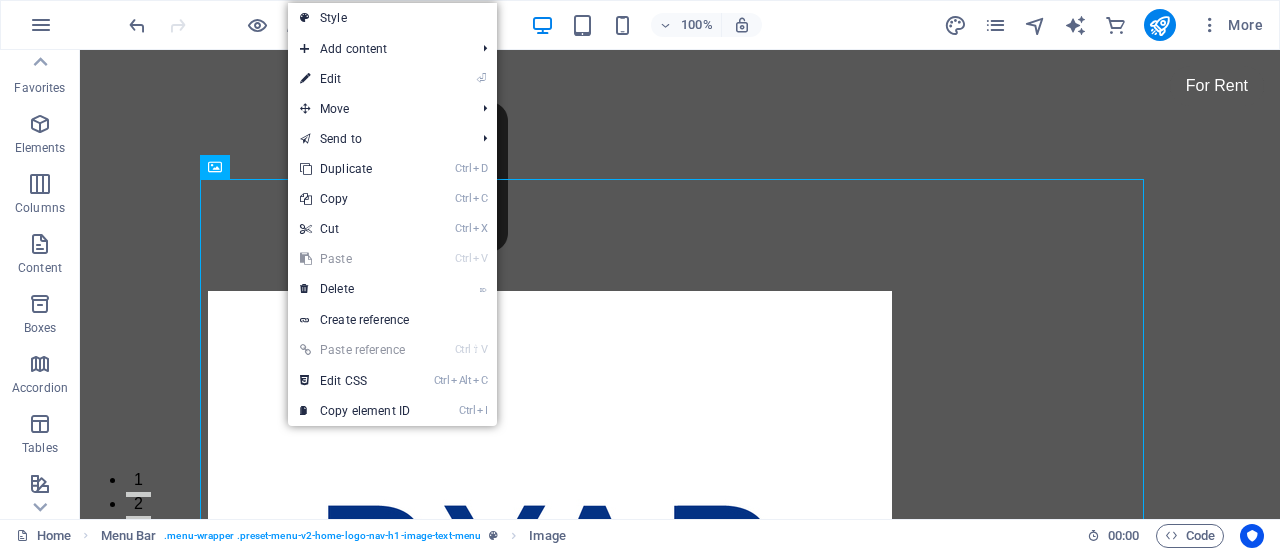 click on "⏎  Edit" at bounding box center [355, 79] 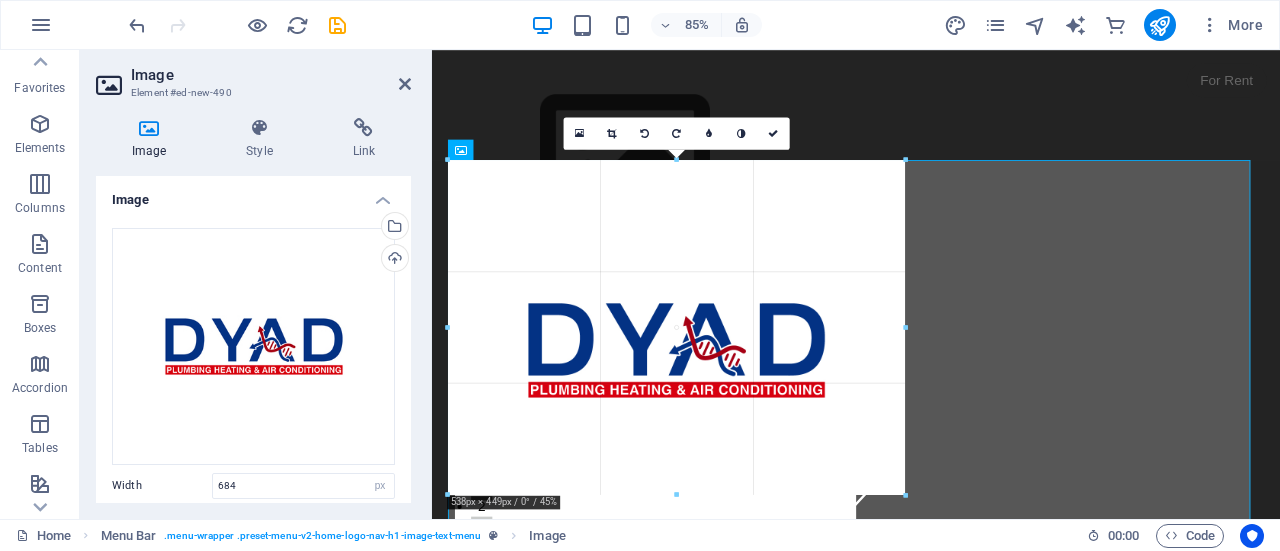 drag, startPoint x: 1028, startPoint y: 159, endPoint x: 772, endPoint y: 425, distance: 369.17746 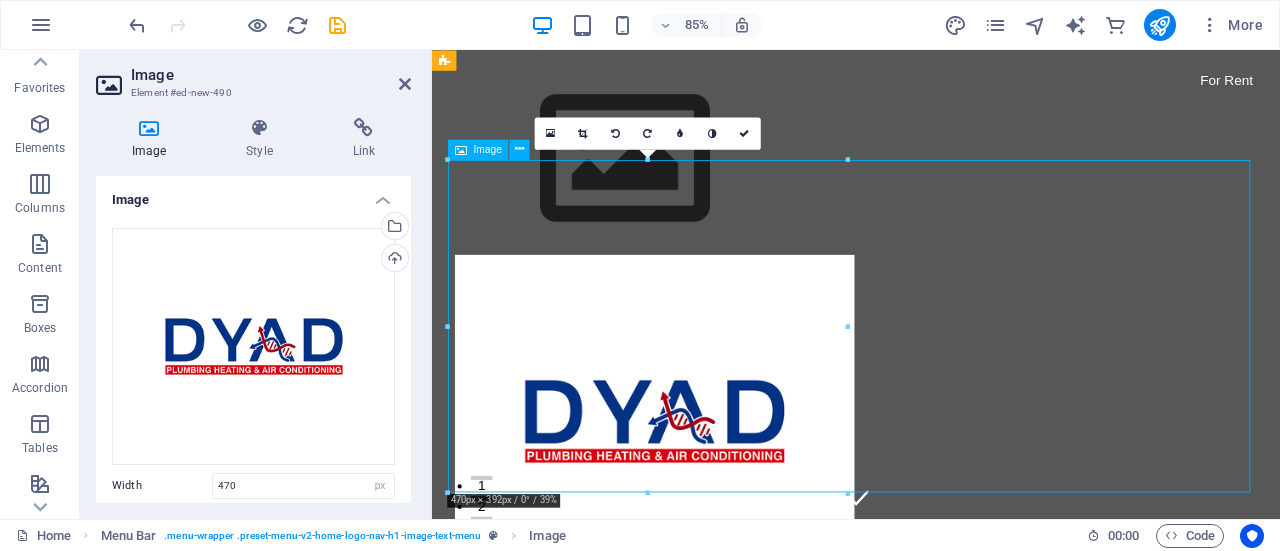 drag, startPoint x: 1204, startPoint y: 475, endPoint x: 810, endPoint y: 519, distance: 396.44925 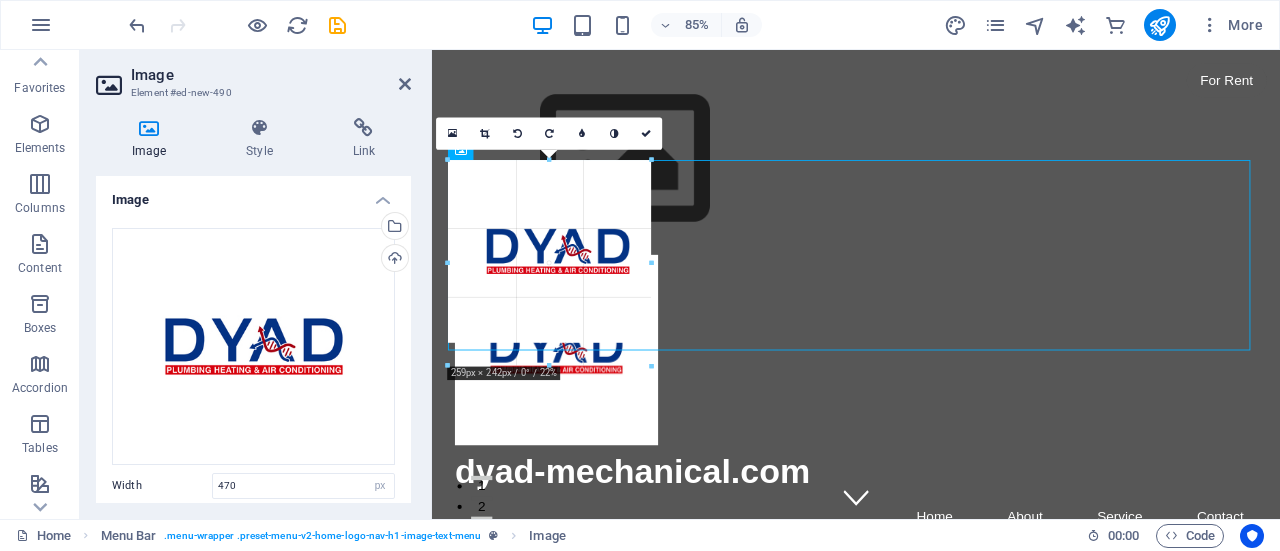 drag, startPoint x: 850, startPoint y: 157, endPoint x: 612, endPoint y: 325, distance: 291.32114 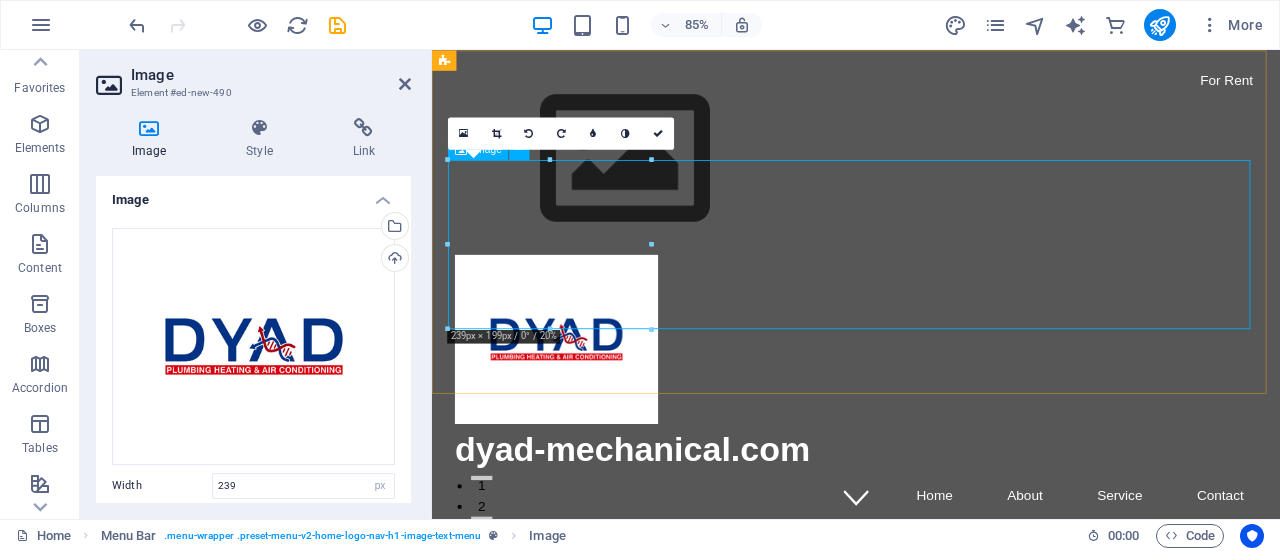 click at bounding box center [931, 390] 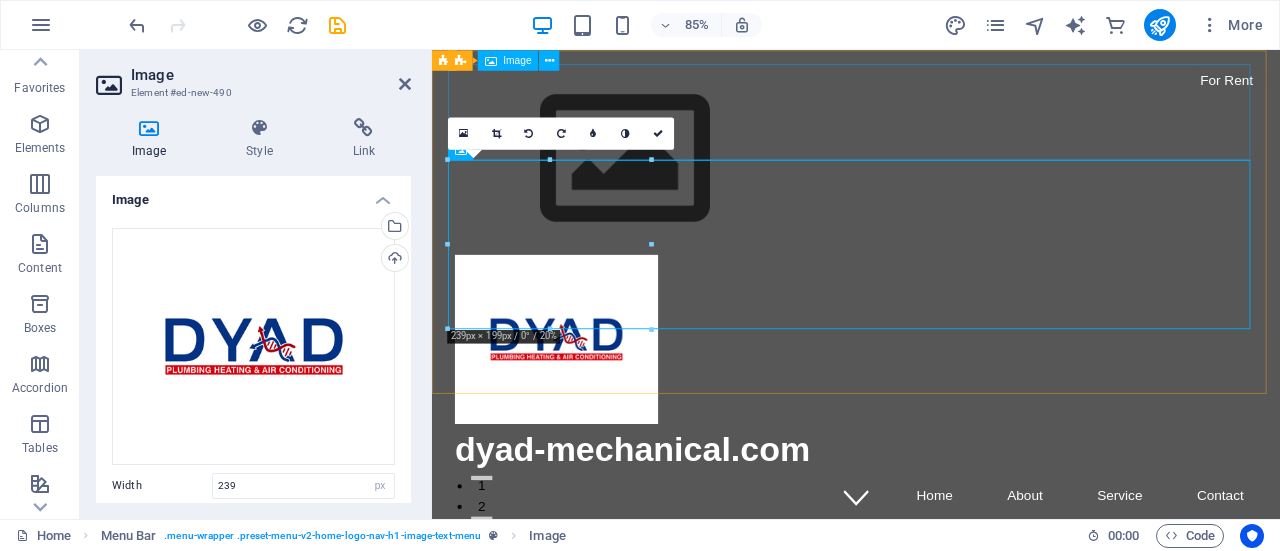 click at bounding box center [931, 178] 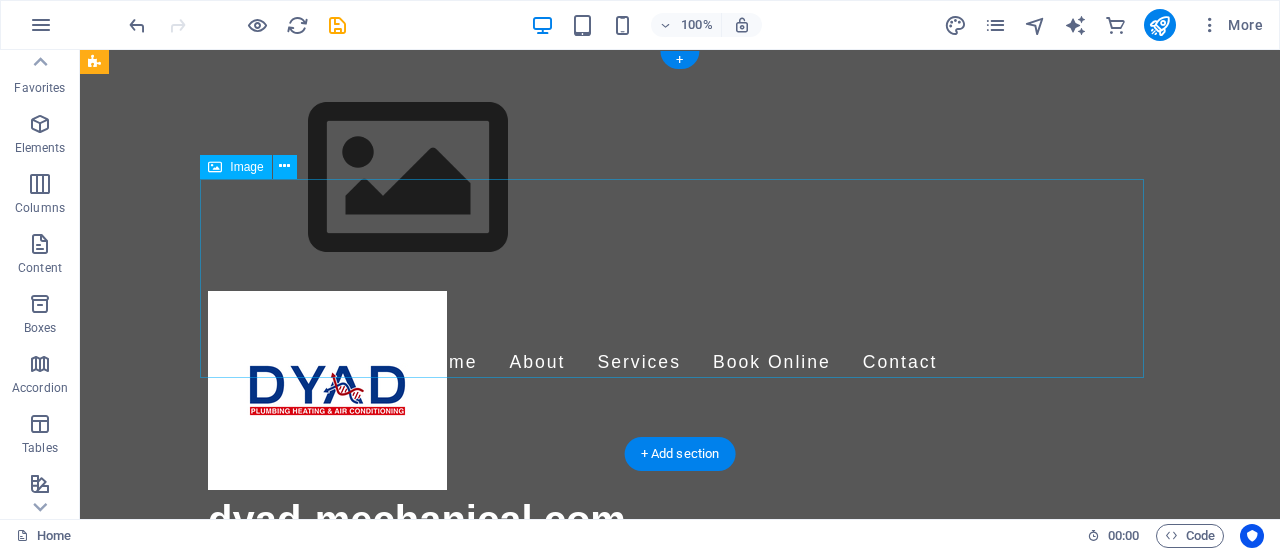 scroll, scrollTop: 0, scrollLeft: 0, axis: both 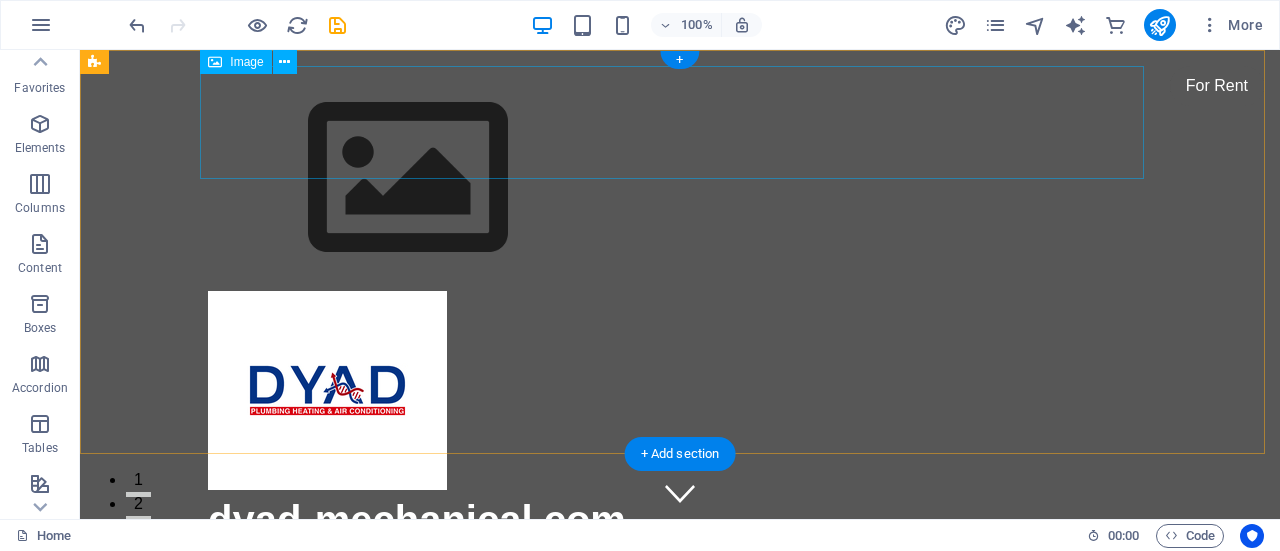 click at bounding box center [680, 178] 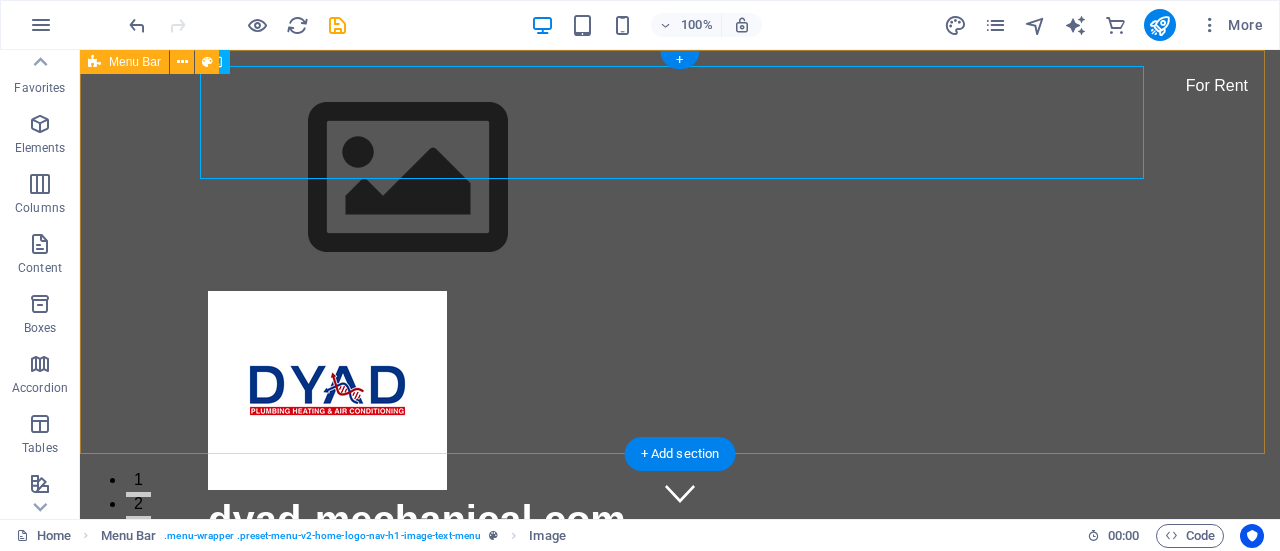 click on "dyad-mechanical.com Home About Service Contact" at bounding box center [680, 332] 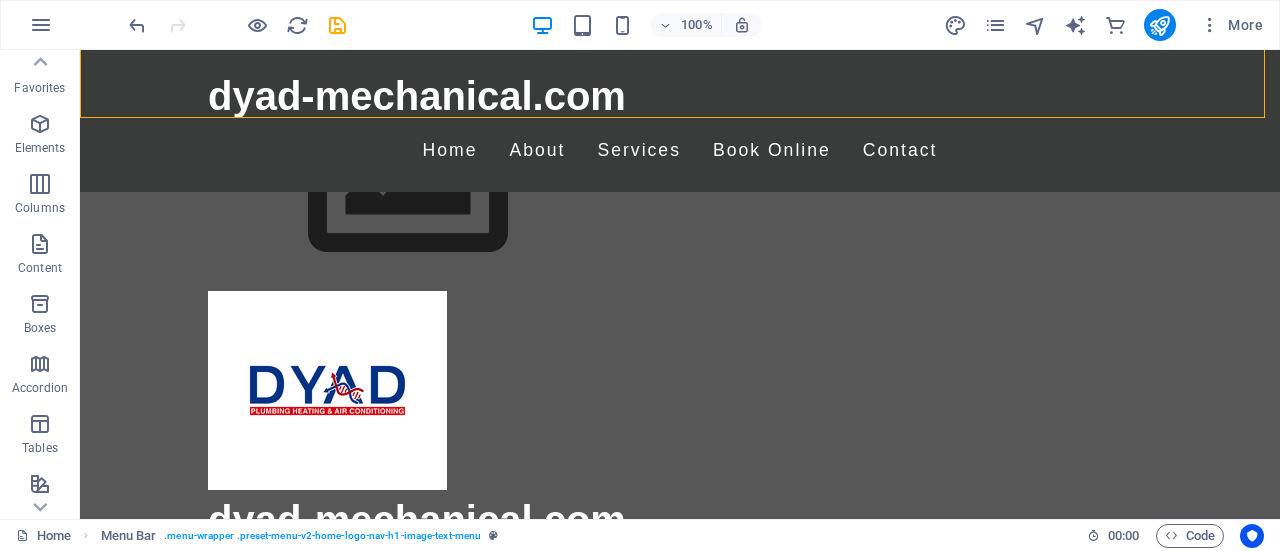 scroll, scrollTop: 0, scrollLeft: 0, axis: both 